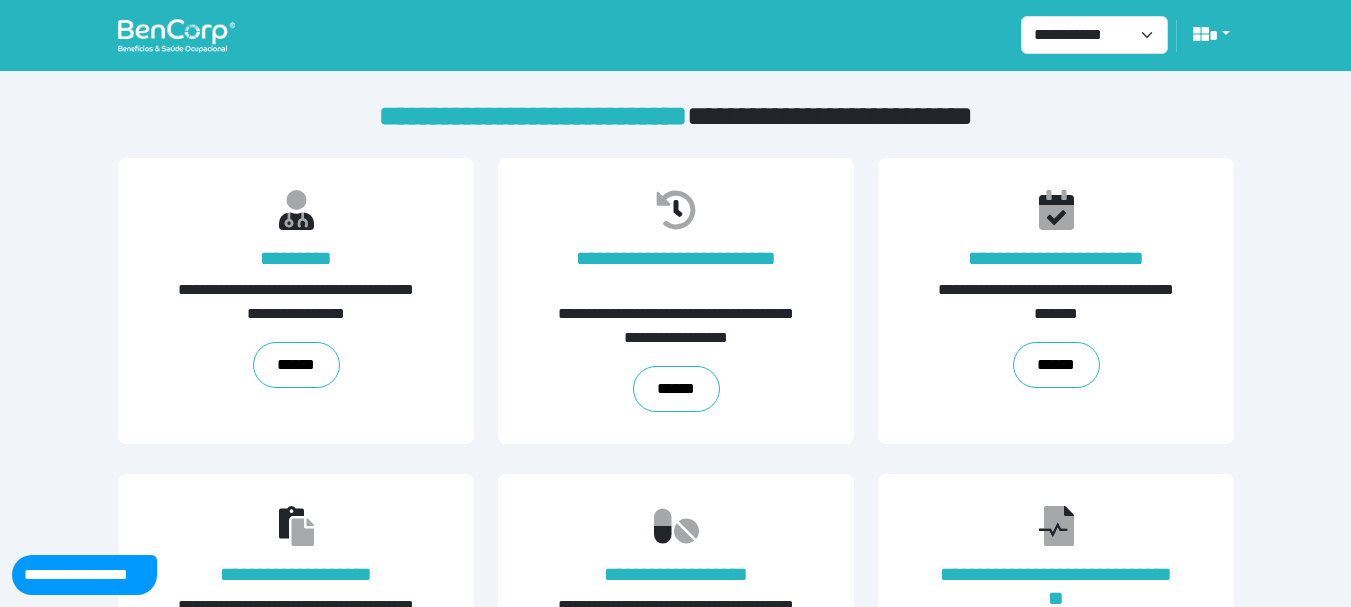 scroll, scrollTop: 489, scrollLeft: 0, axis: vertical 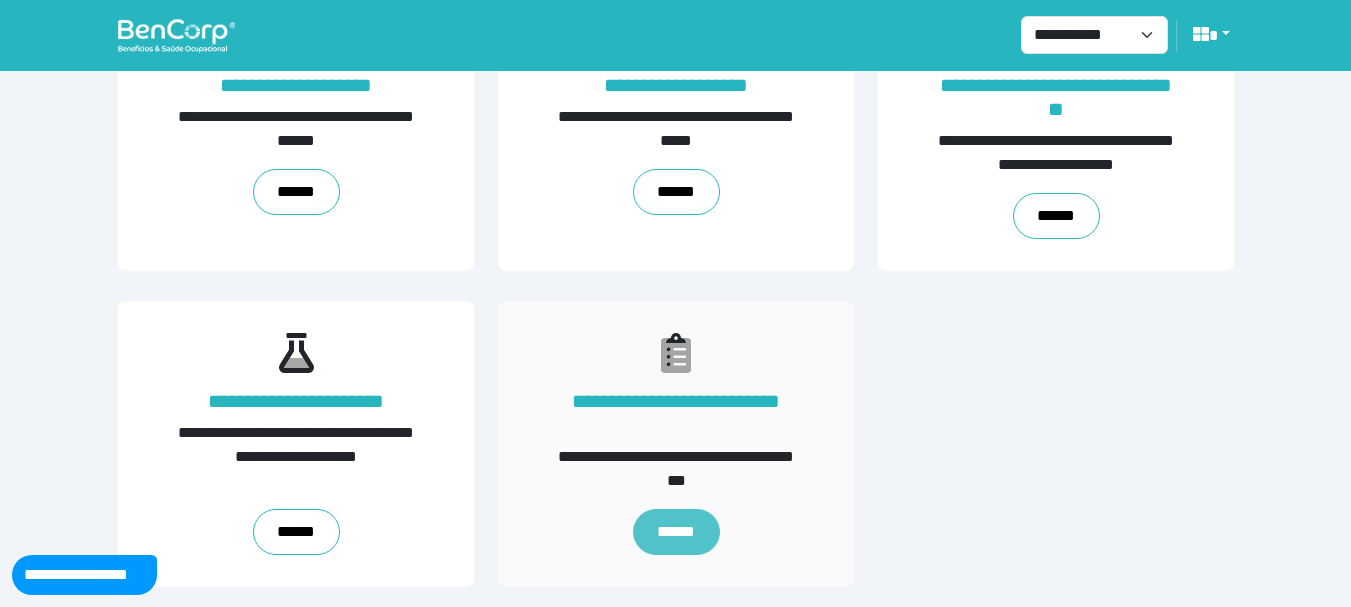 click on "******" at bounding box center [675, 532] 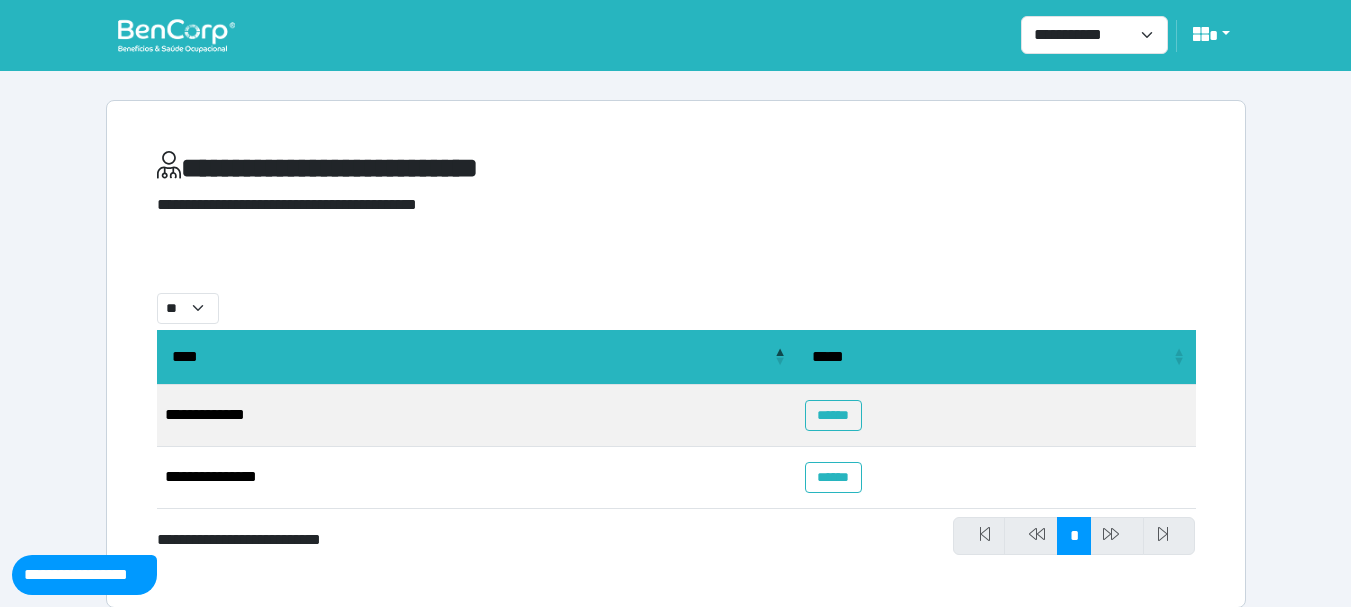 scroll, scrollTop: 21, scrollLeft: 0, axis: vertical 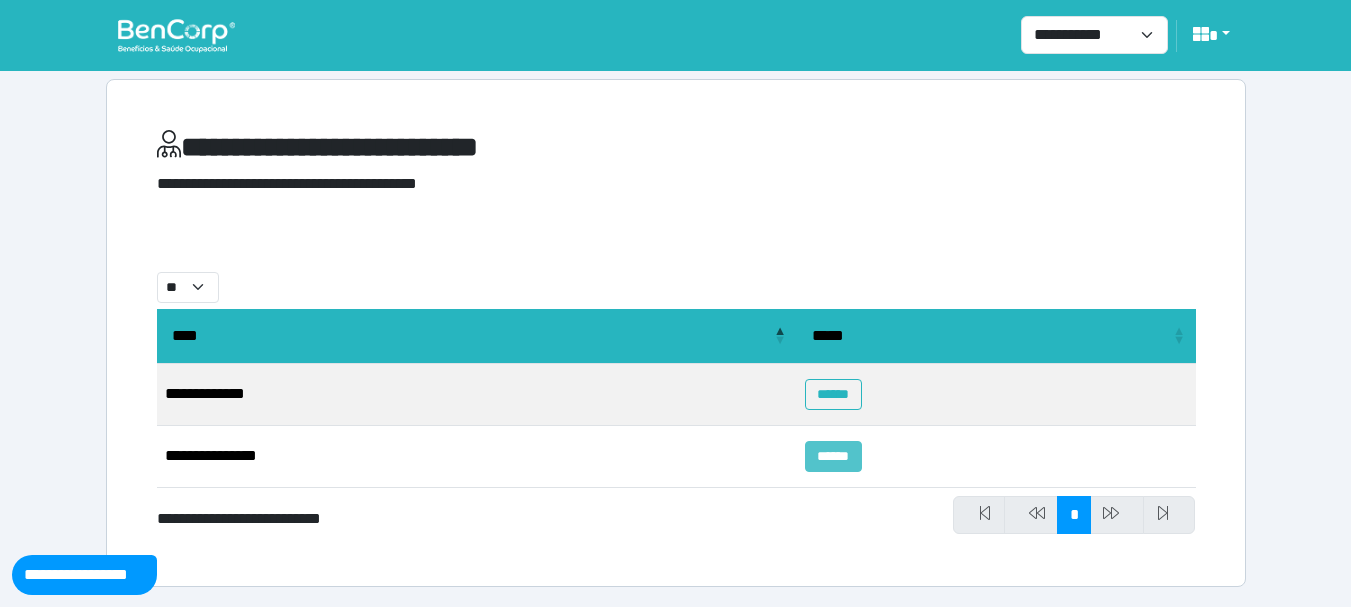 click on "******" at bounding box center [833, 456] 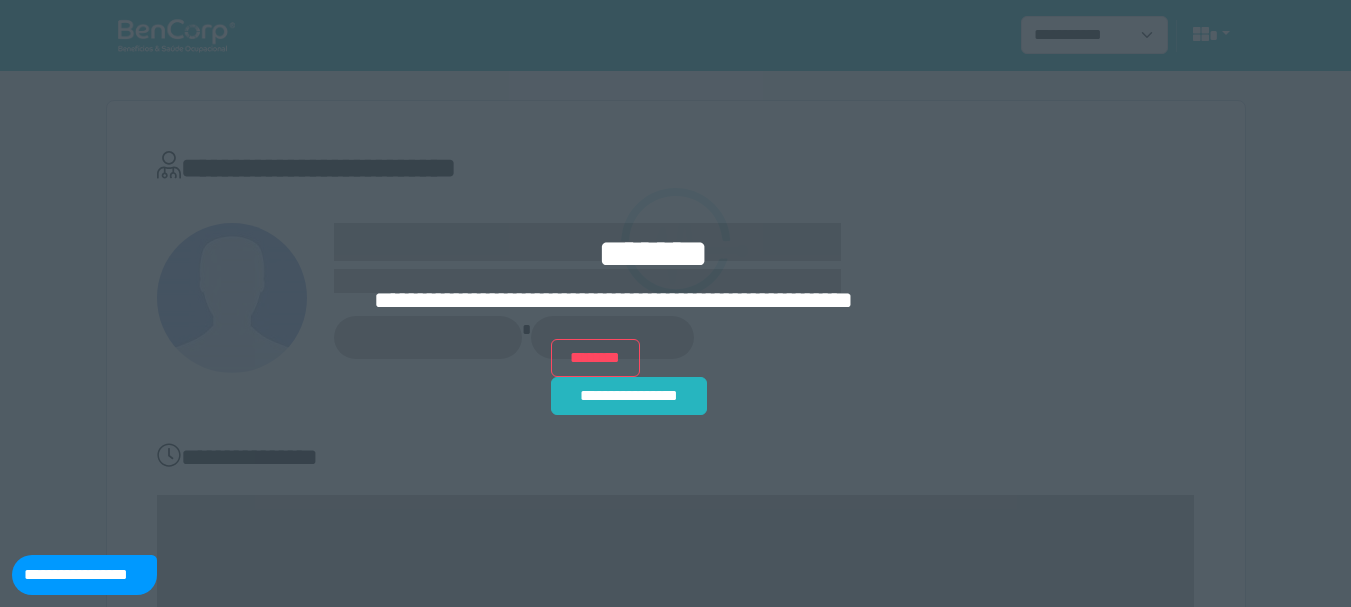 scroll, scrollTop: 0, scrollLeft: 0, axis: both 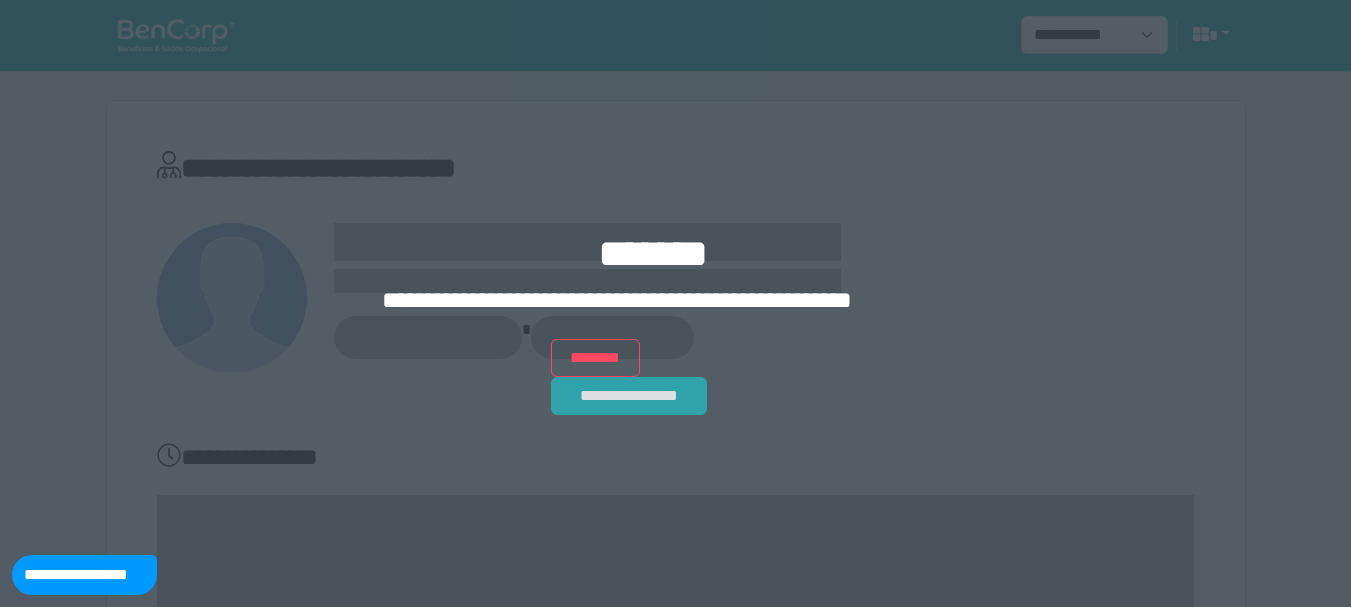 click on "**********" at bounding box center [629, 396] 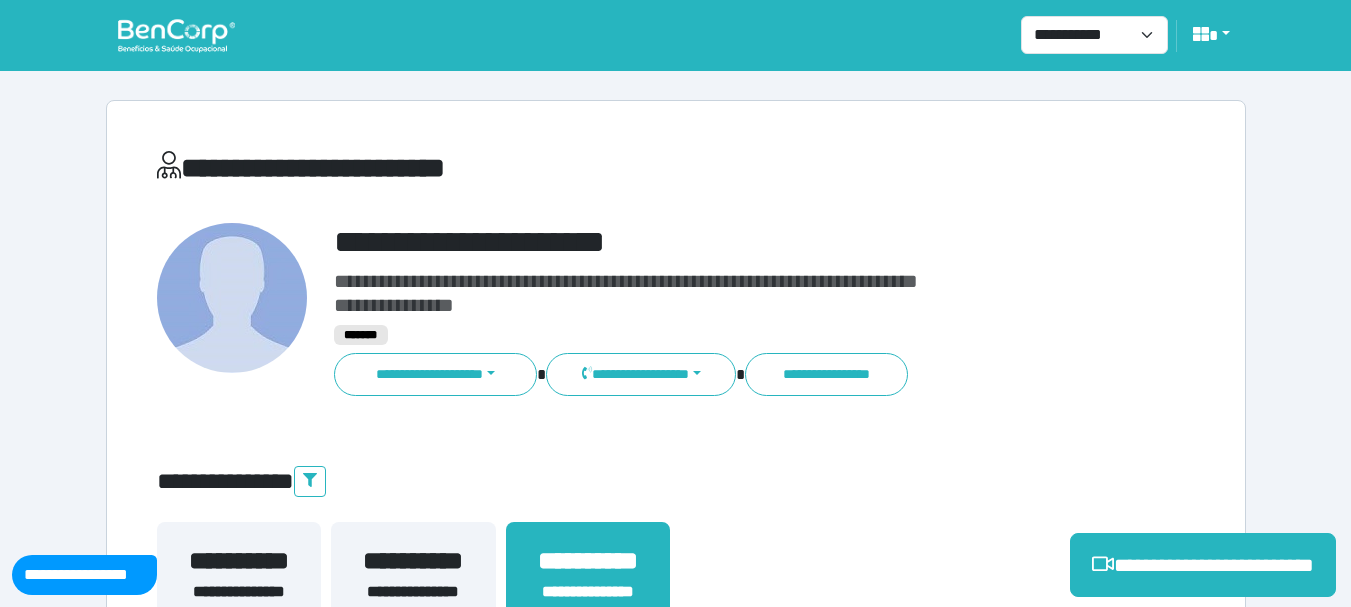 scroll, scrollTop: 0, scrollLeft: 0, axis: both 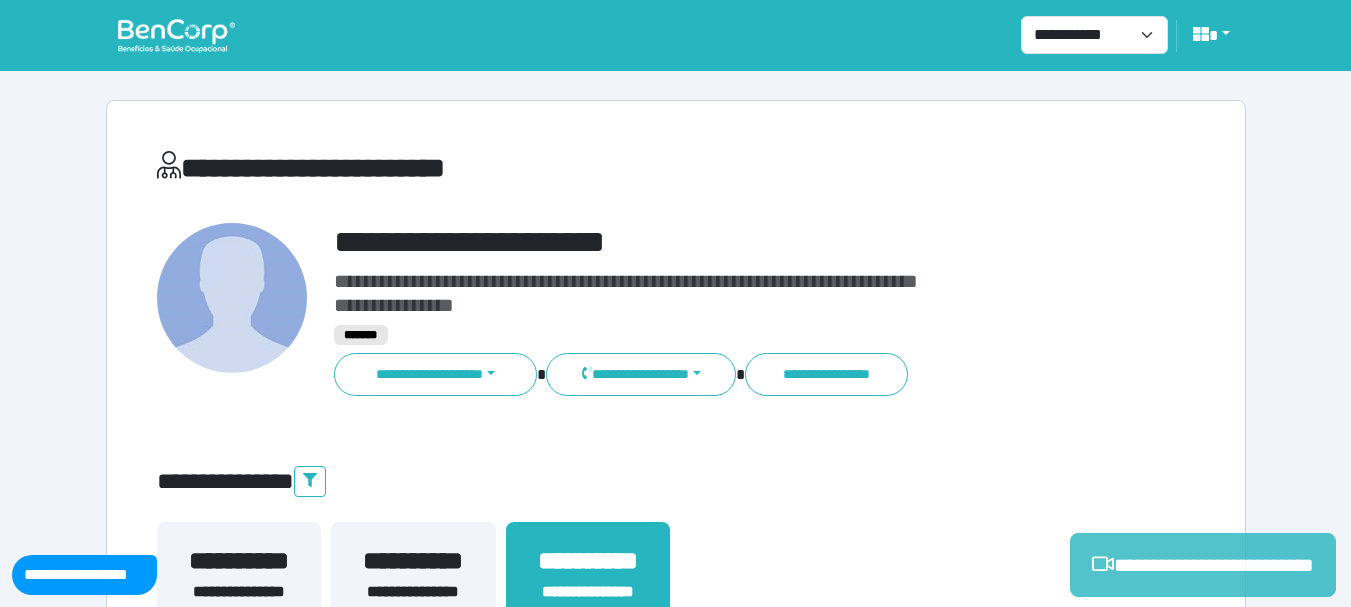 click 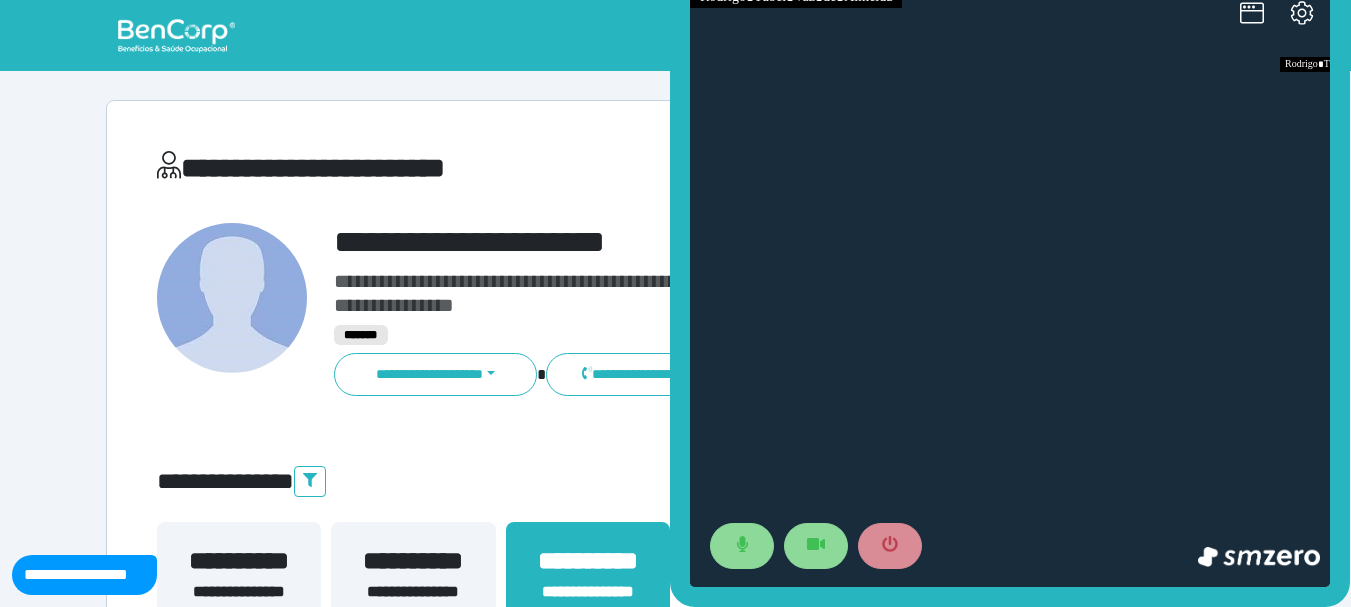 scroll, scrollTop: 0, scrollLeft: 0, axis: both 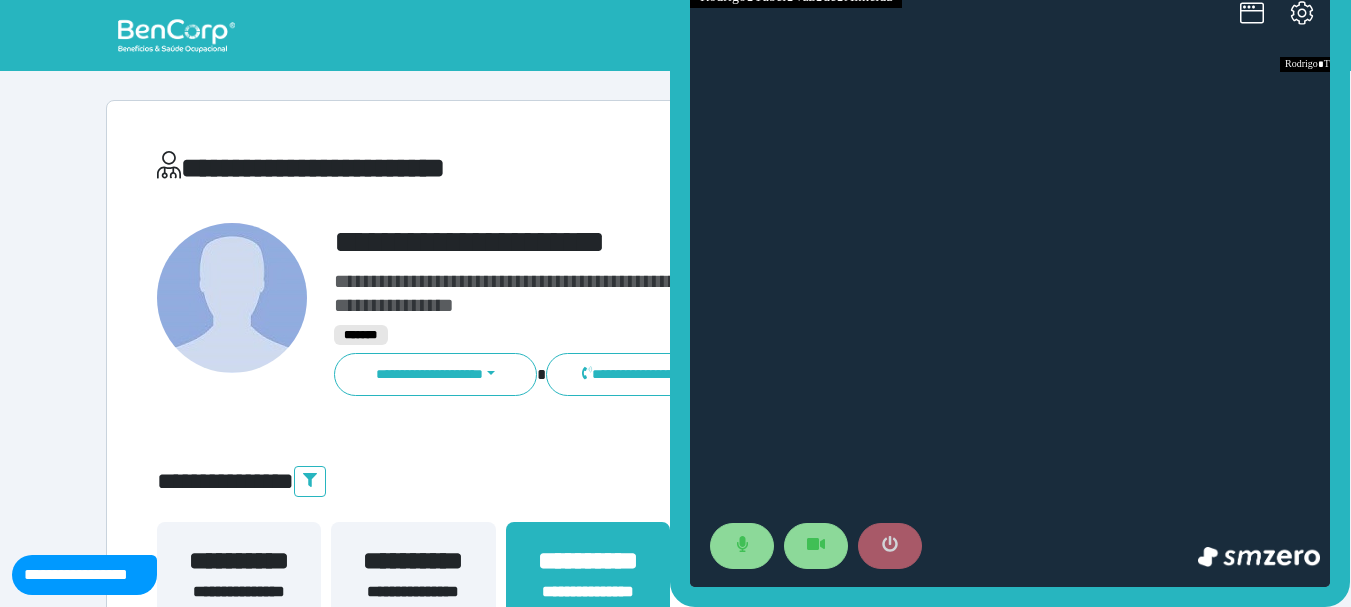 click at bounding box center (890, 546) 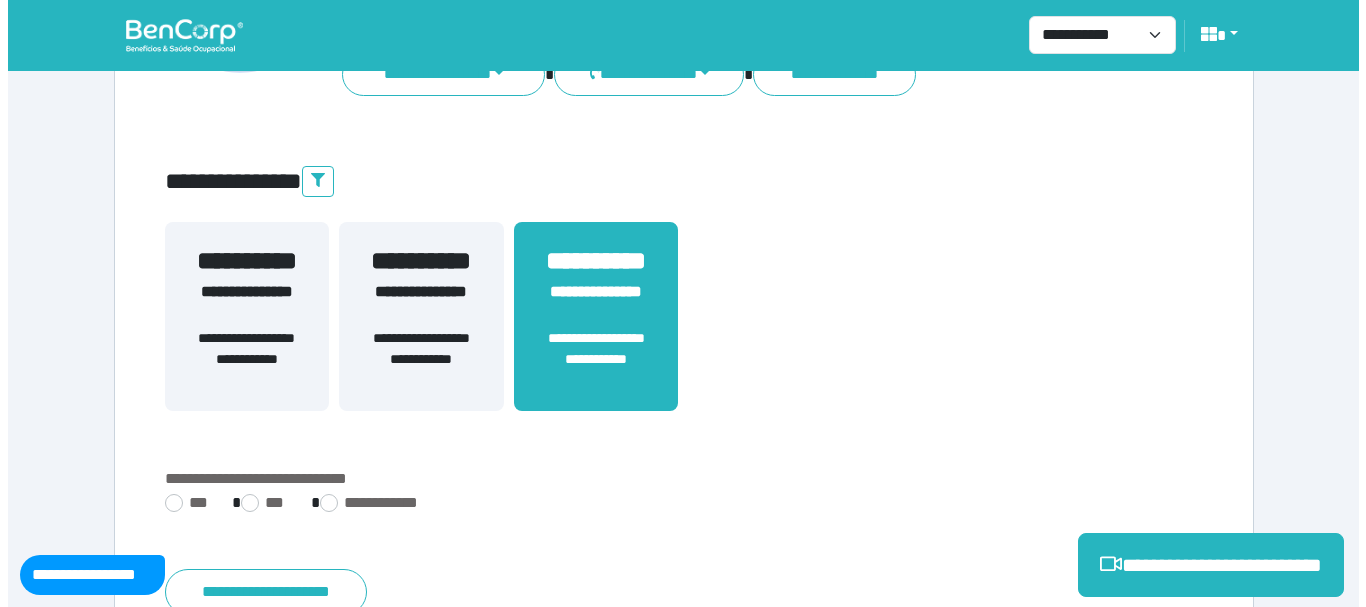 scroll, scrollTop: 200, scrollLeft: 0, axis: vertical 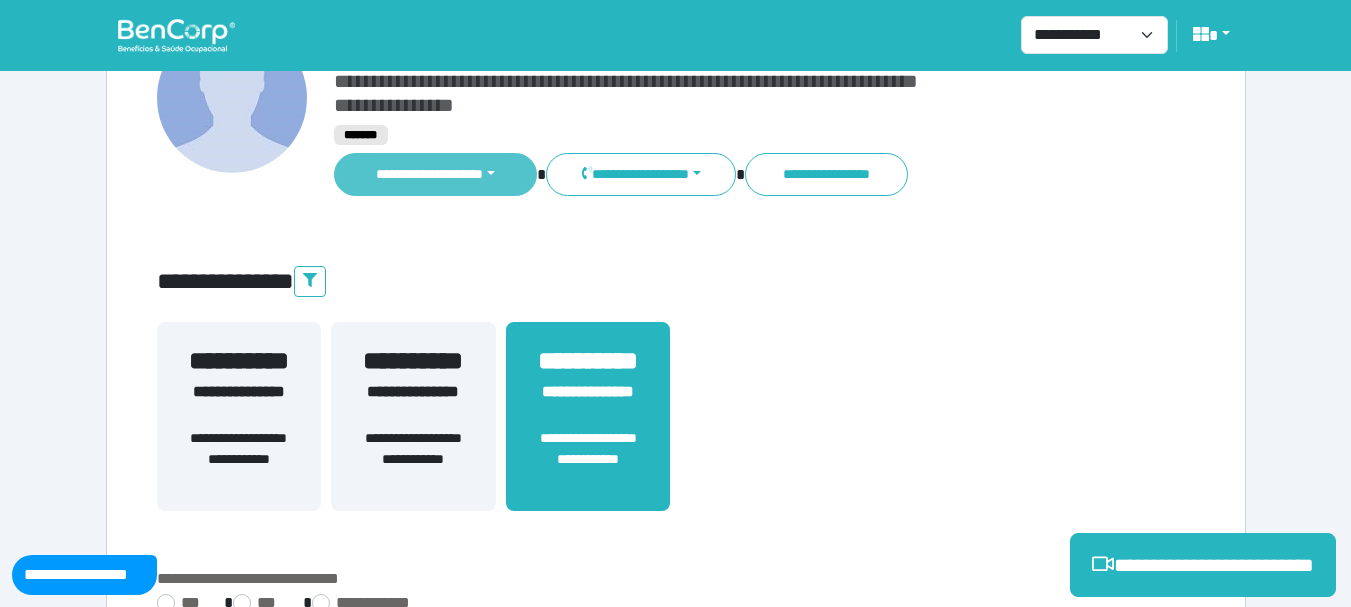 click on "**********" at bounding box center [436, 174] 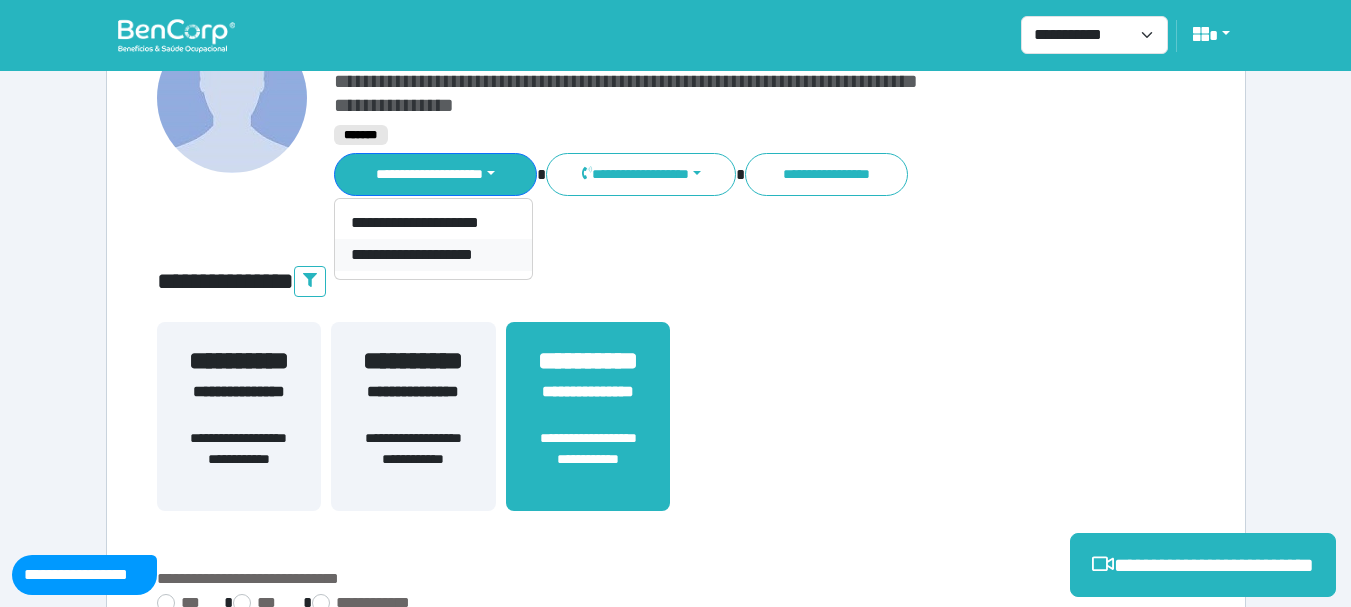 click on "**********" at bounding box center (433, 255) 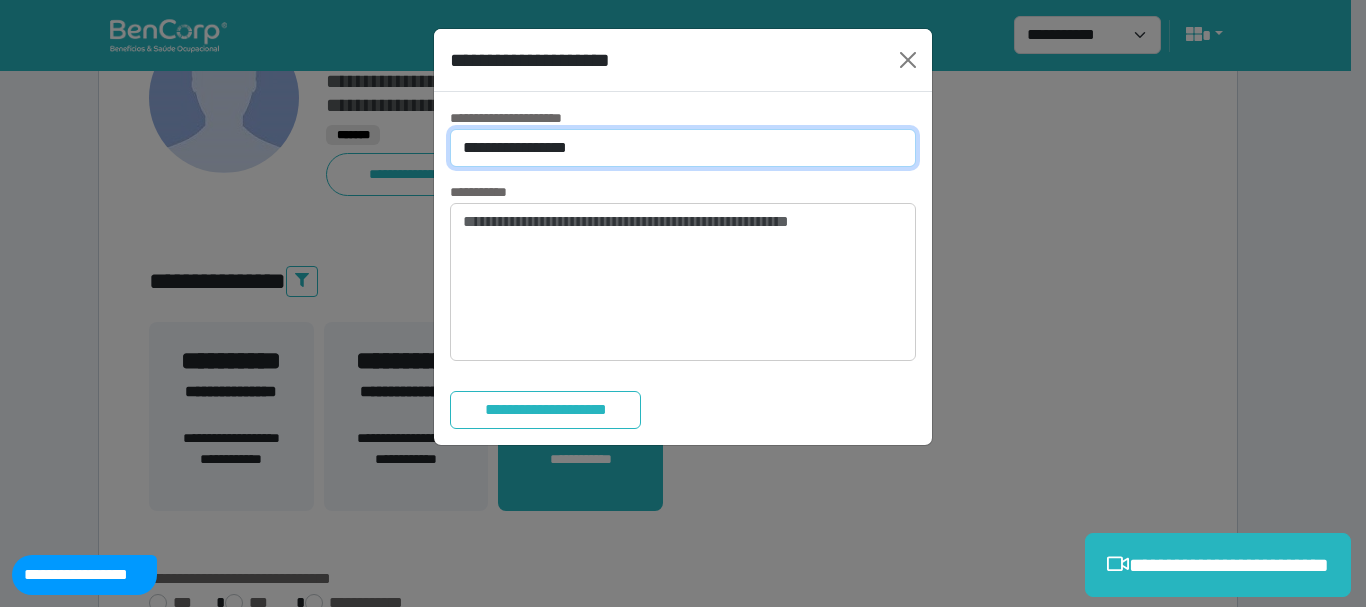 click on "**********" at bounding box center (683, 148) 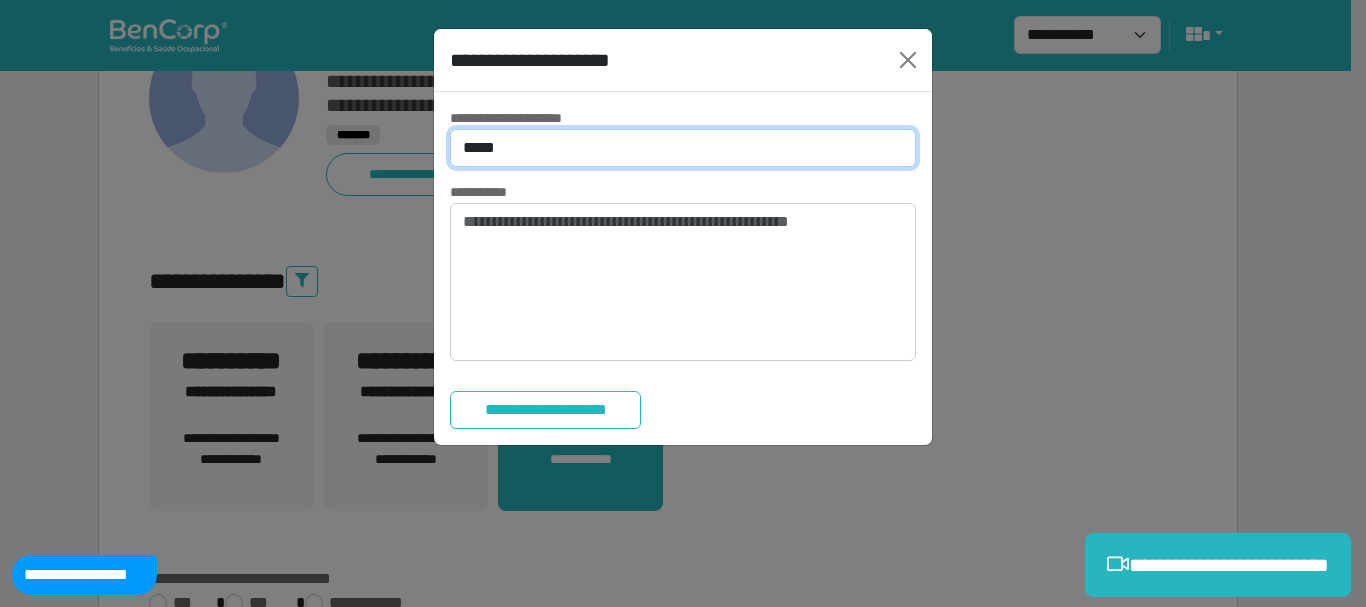 click on "**********" at bounding box center [683, 148] 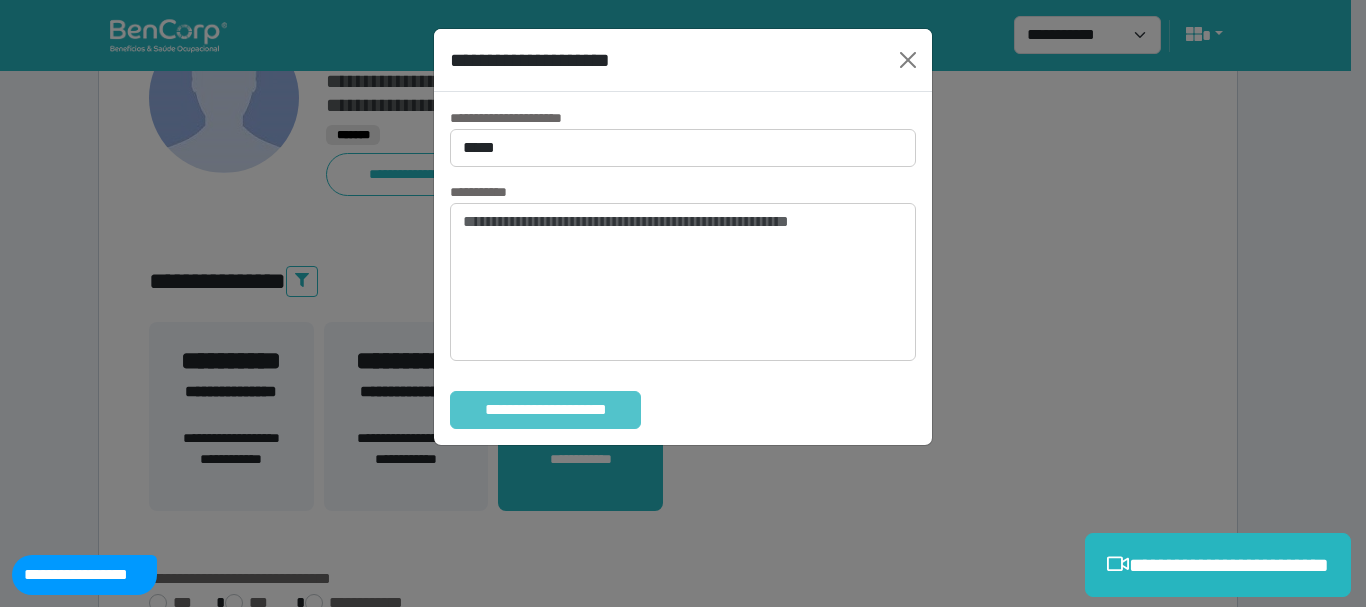 click on "**********" at bounding box center (545, 410) 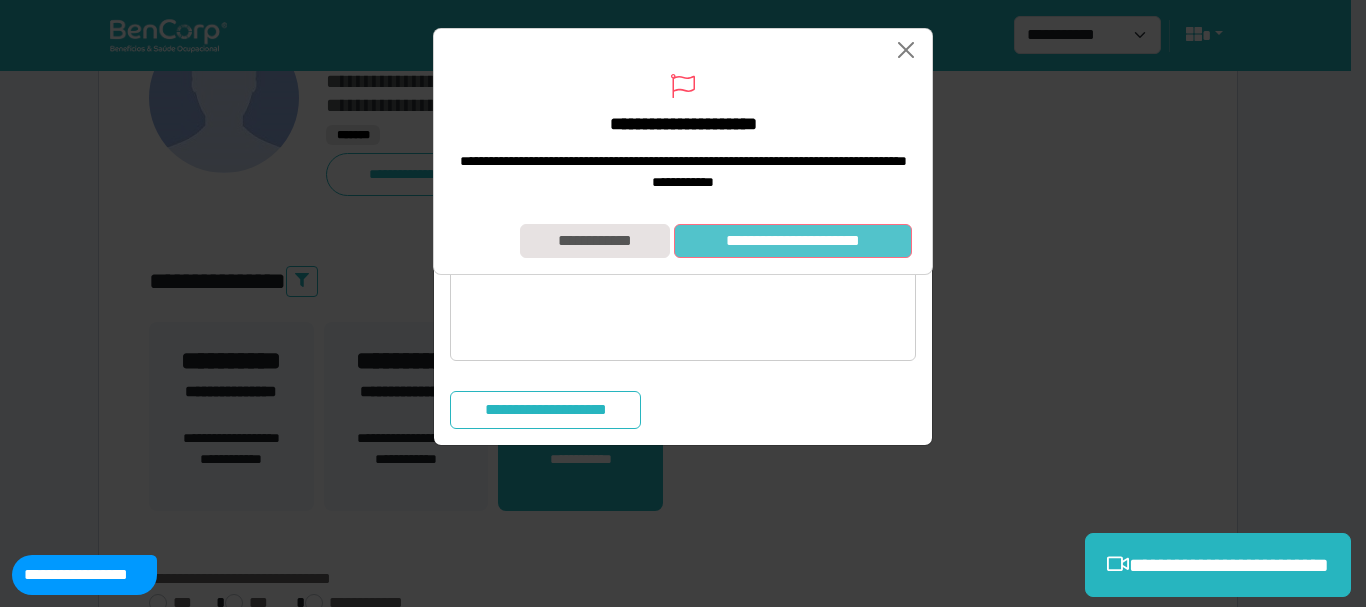 click on "**********" at bounding box center (793, 241) 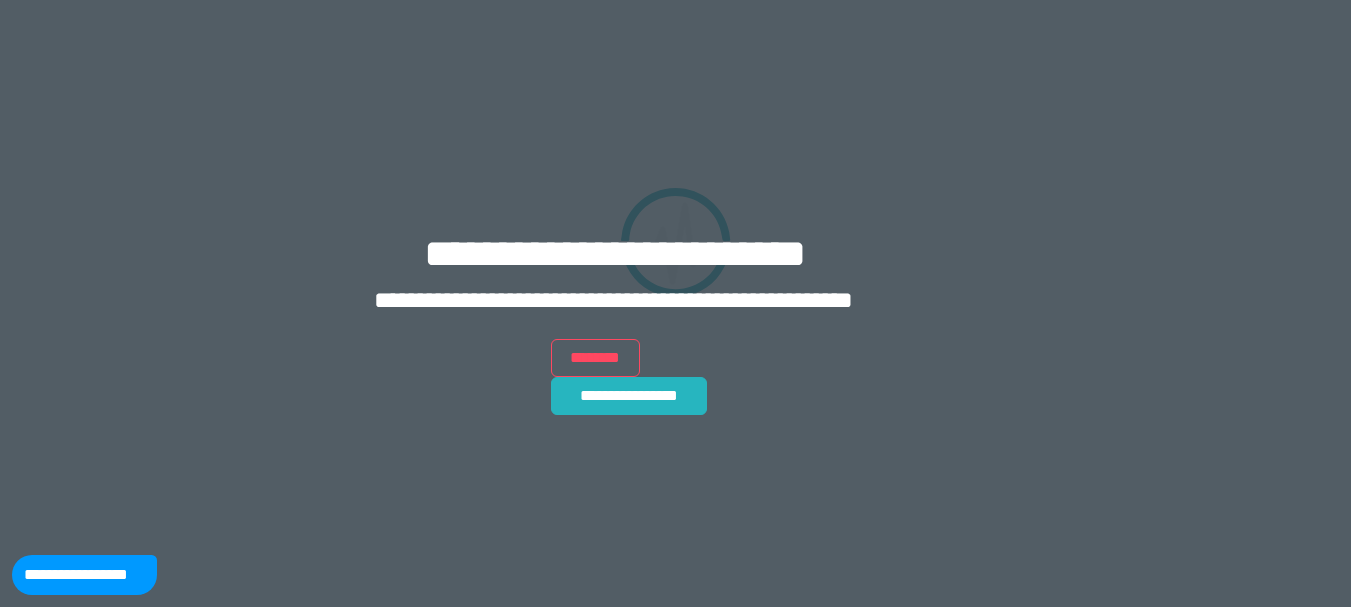 scroll, scrollTop: 0, scrollLeft: 0, axis: both 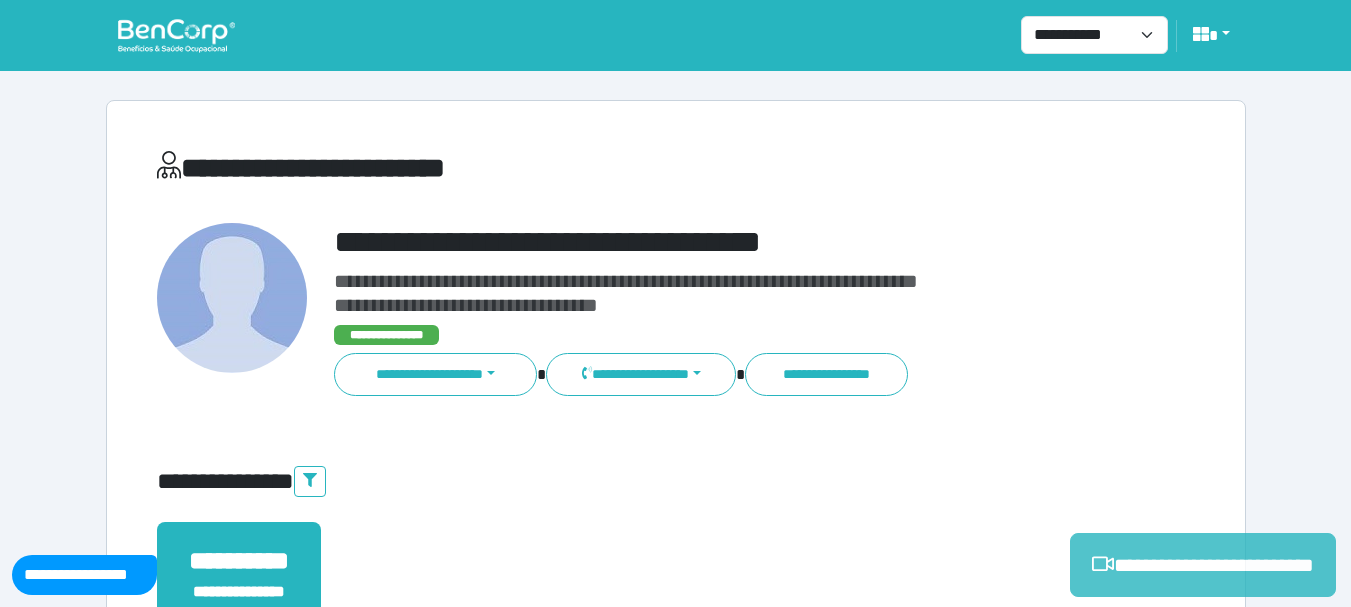 click on "**********" at bounding box center (1203, 565) 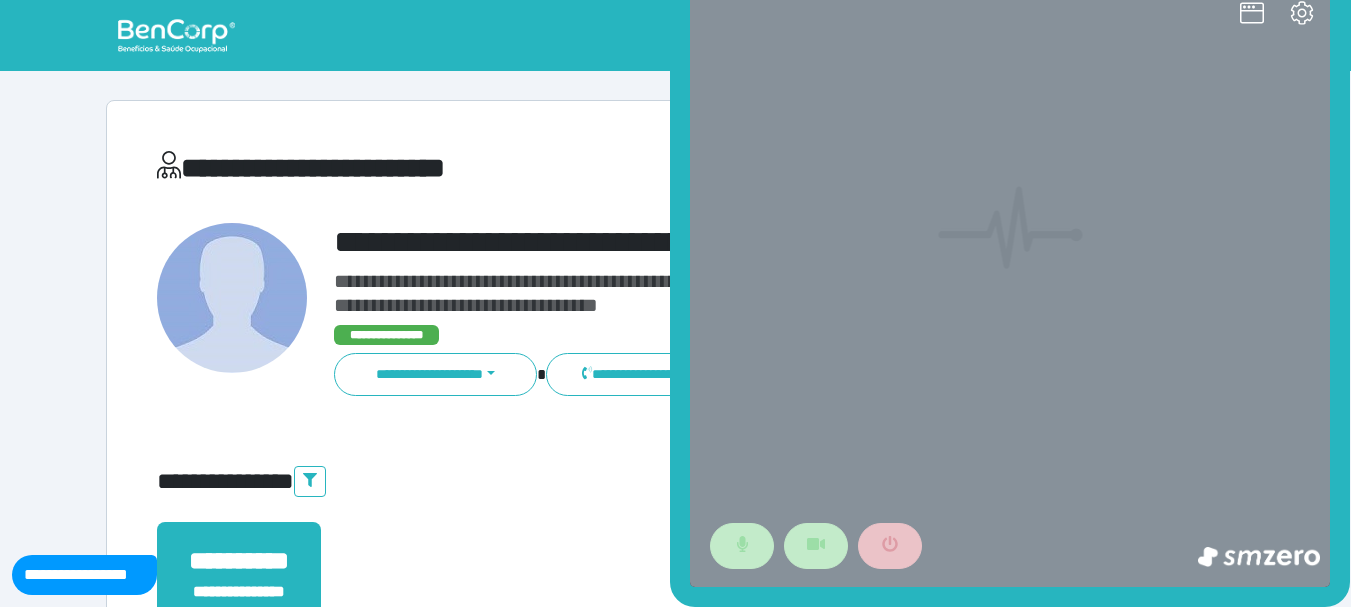 scroll, scrollTop: 0, scrollLeft: 0, axis: both 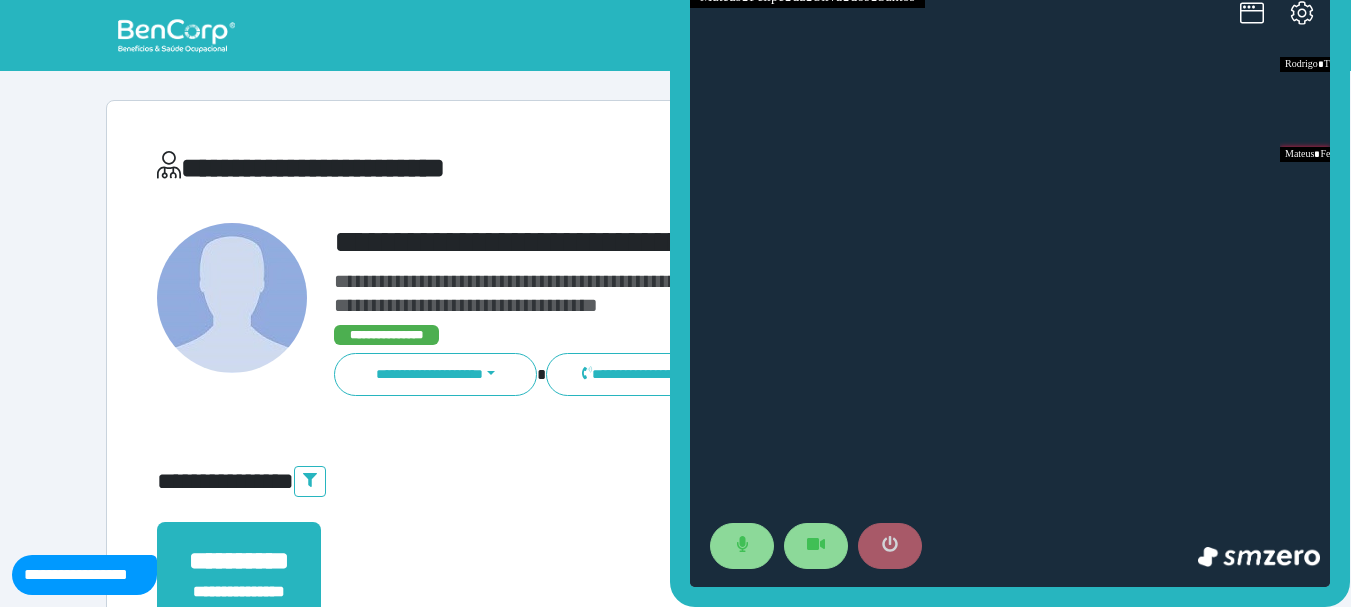 click at bounding box center (890, 546) 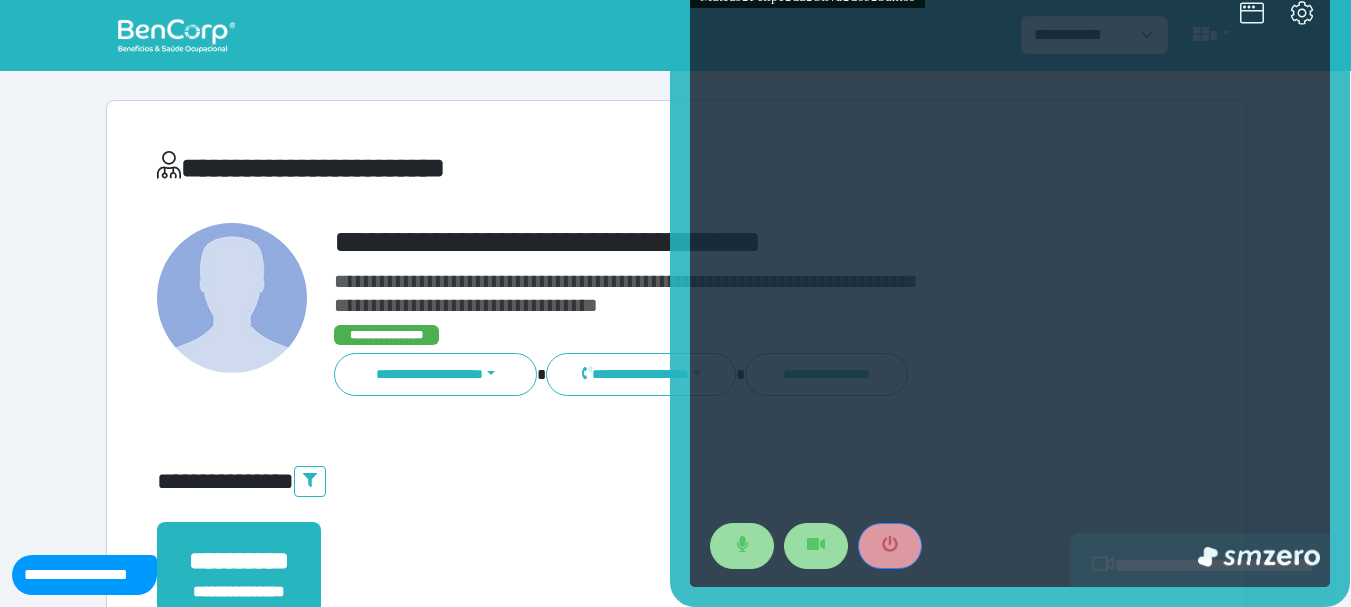 scroll, scrollTop: 529, scrollLeft: 0, axis: vertical 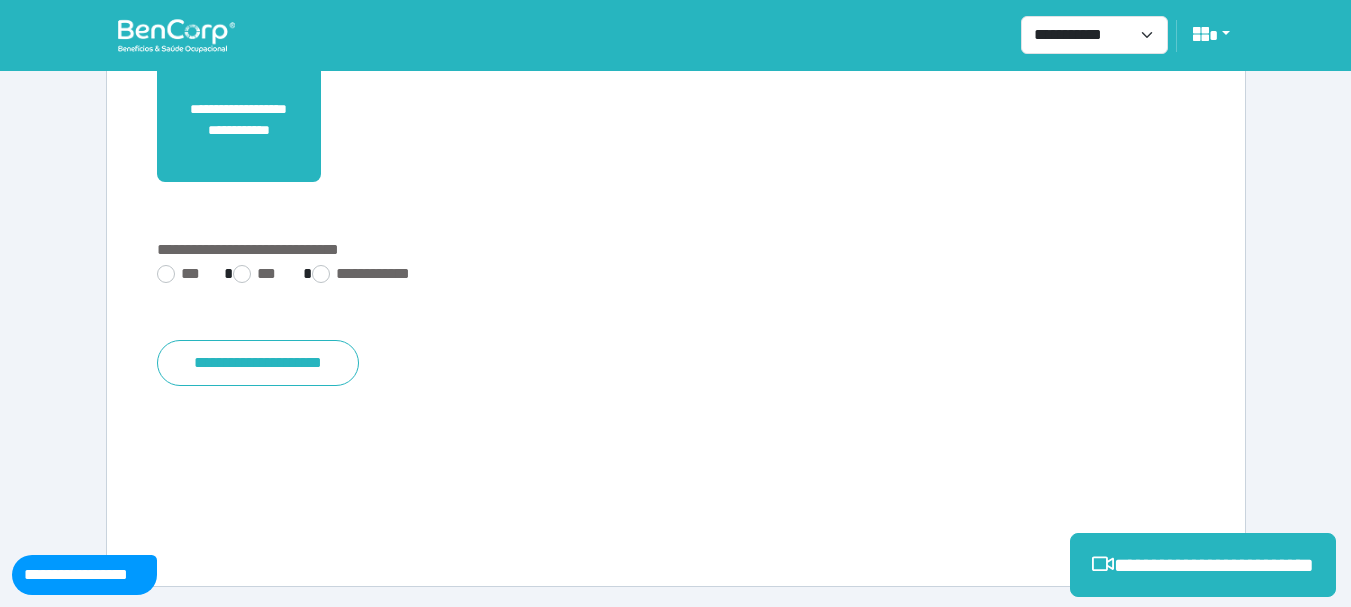 click on "**********" at bounding box center (676, 264) 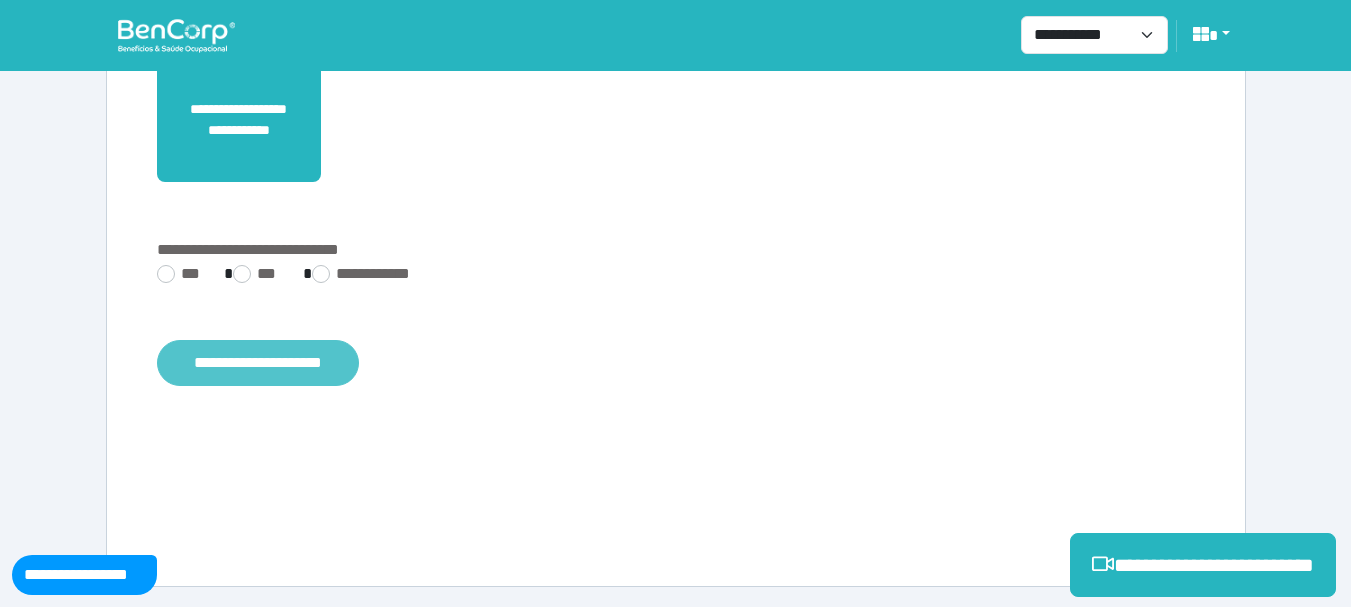 click on "**********" at bounding box center [258, 363] 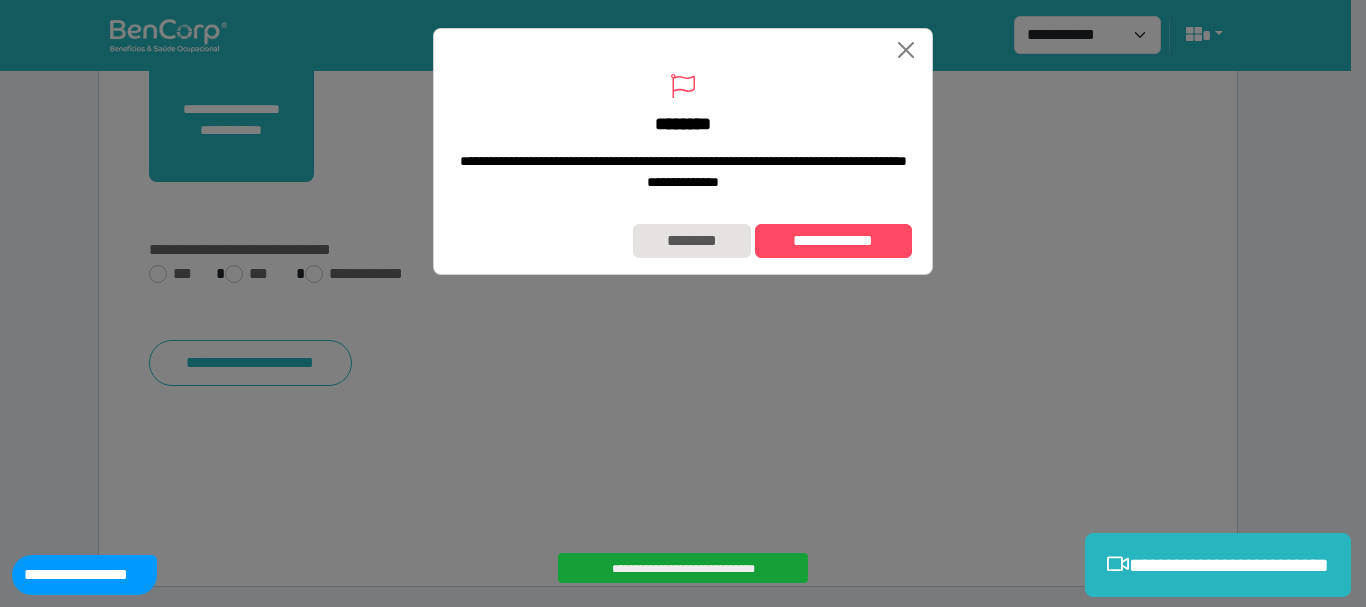 click on "**********" at bounding box center (683, 241) 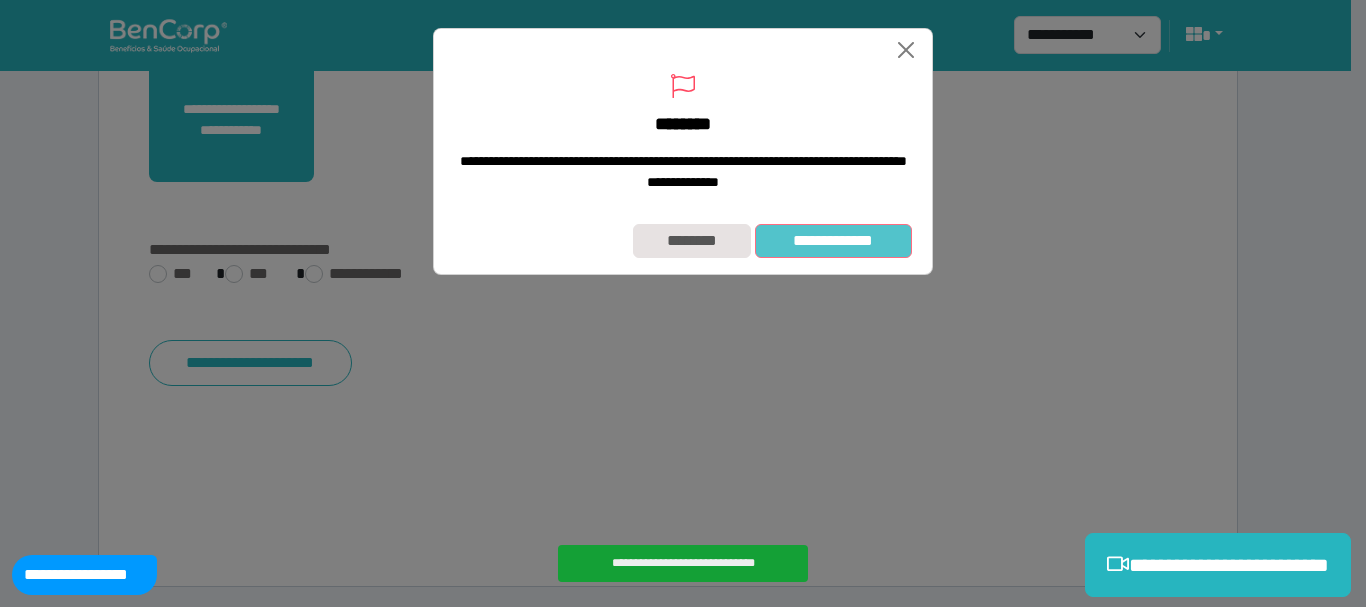 click on "**********" at bounding box center (833, 241) 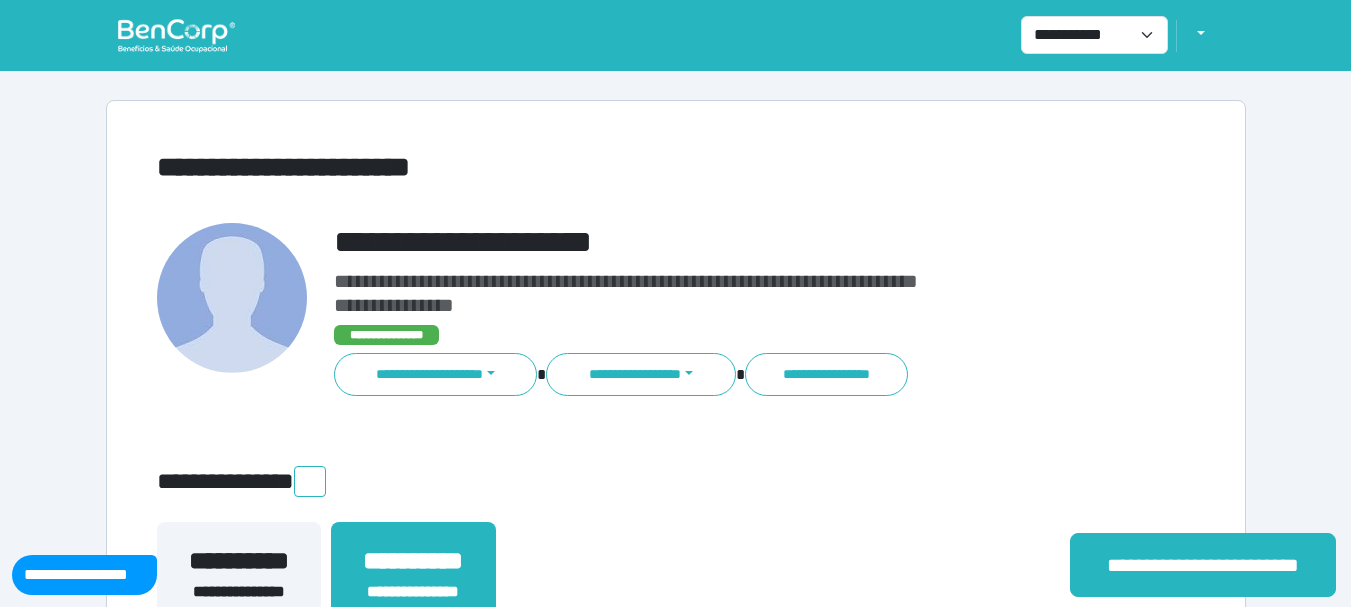 scroll, scrollTop: 0, scrollLeft: 0, axis: both 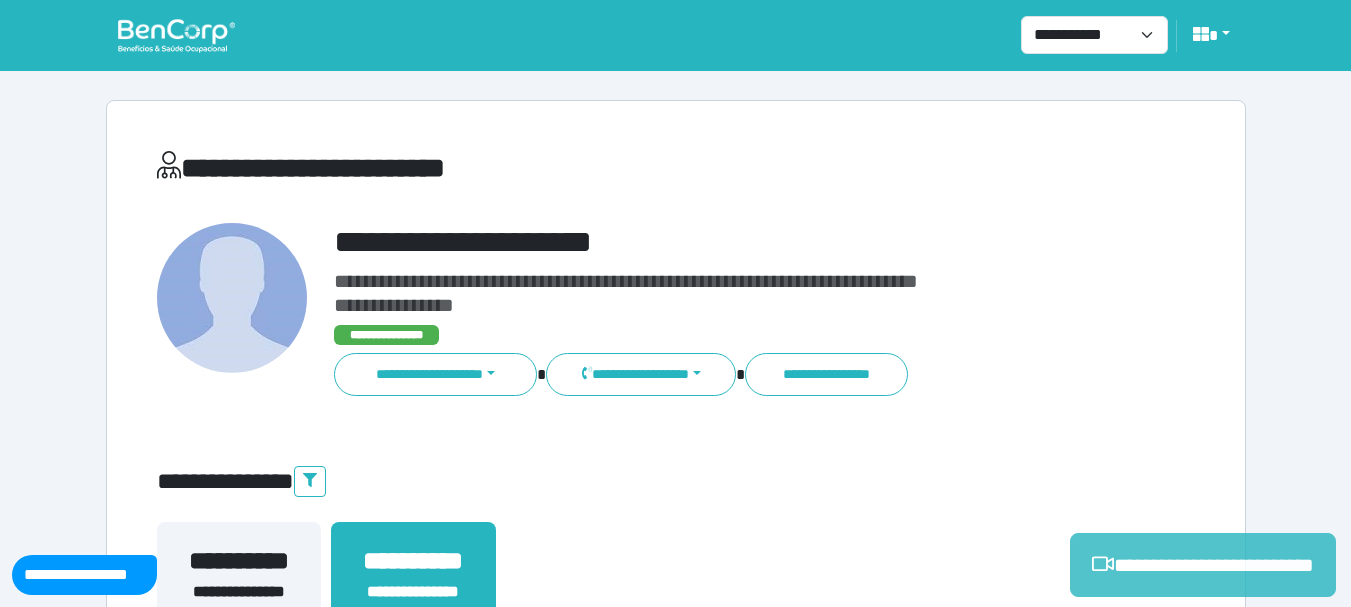 click on "**********" at bounding box center [1203, 565] 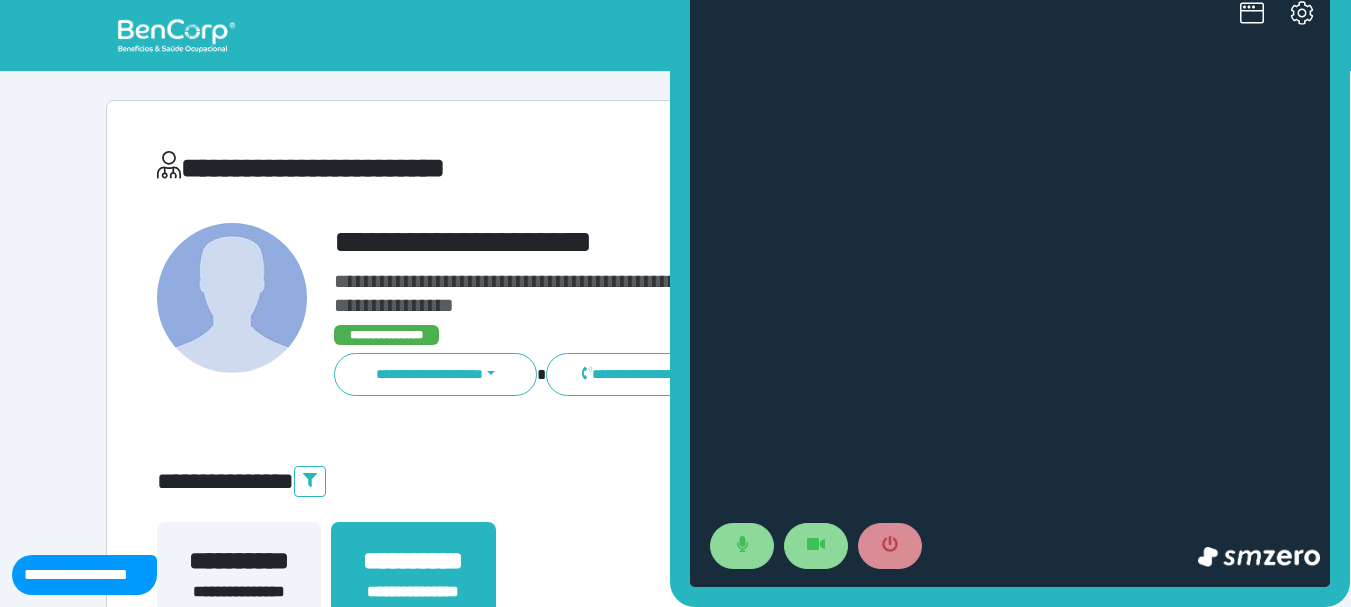 scroll, scrollTop: 0, scrollLeft: 0, axis: both 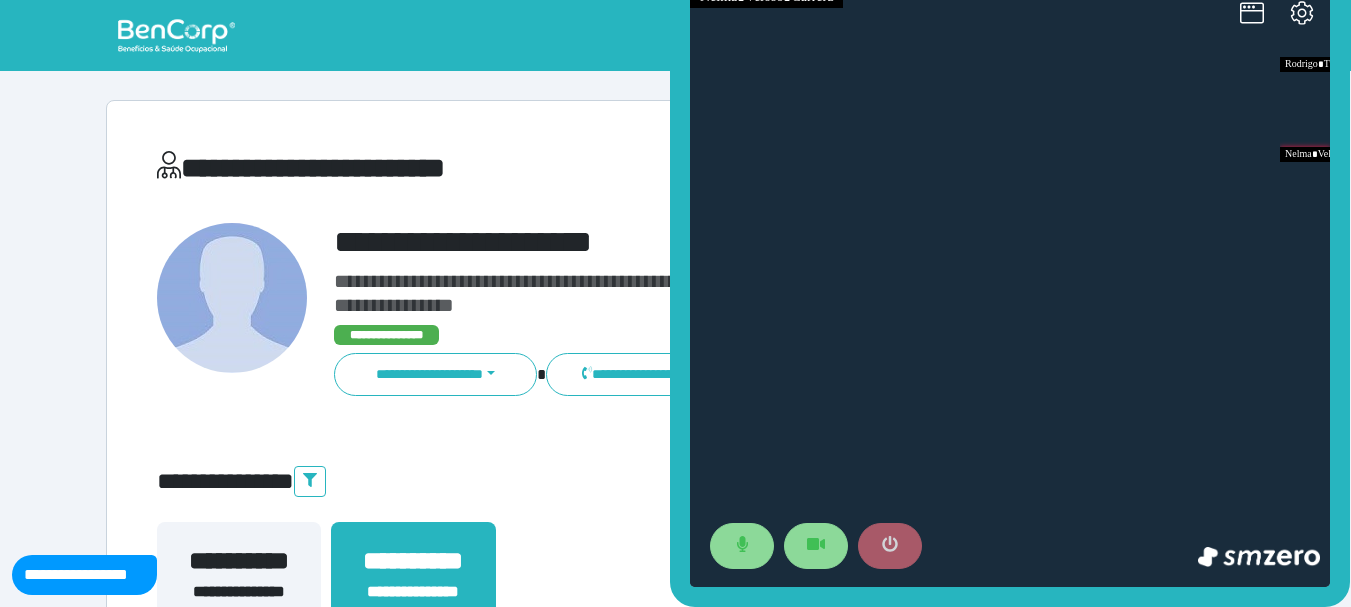 click 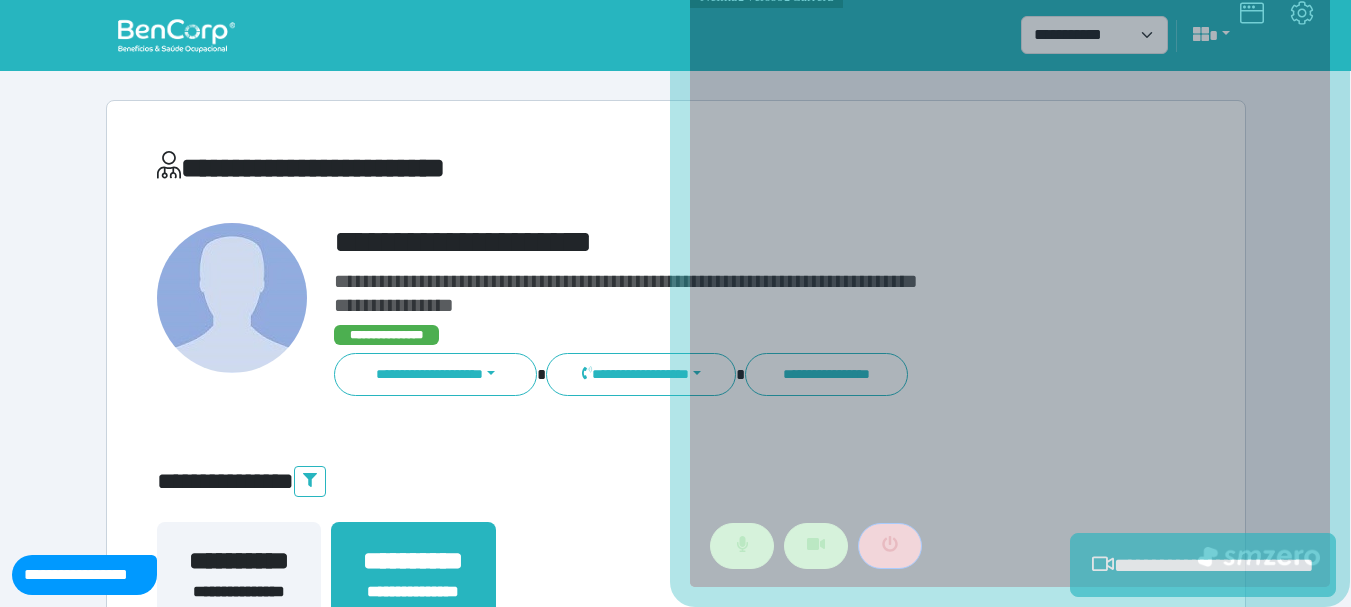 scroll, scrollTop: 500, scrollLeft: 0, axis: vertical 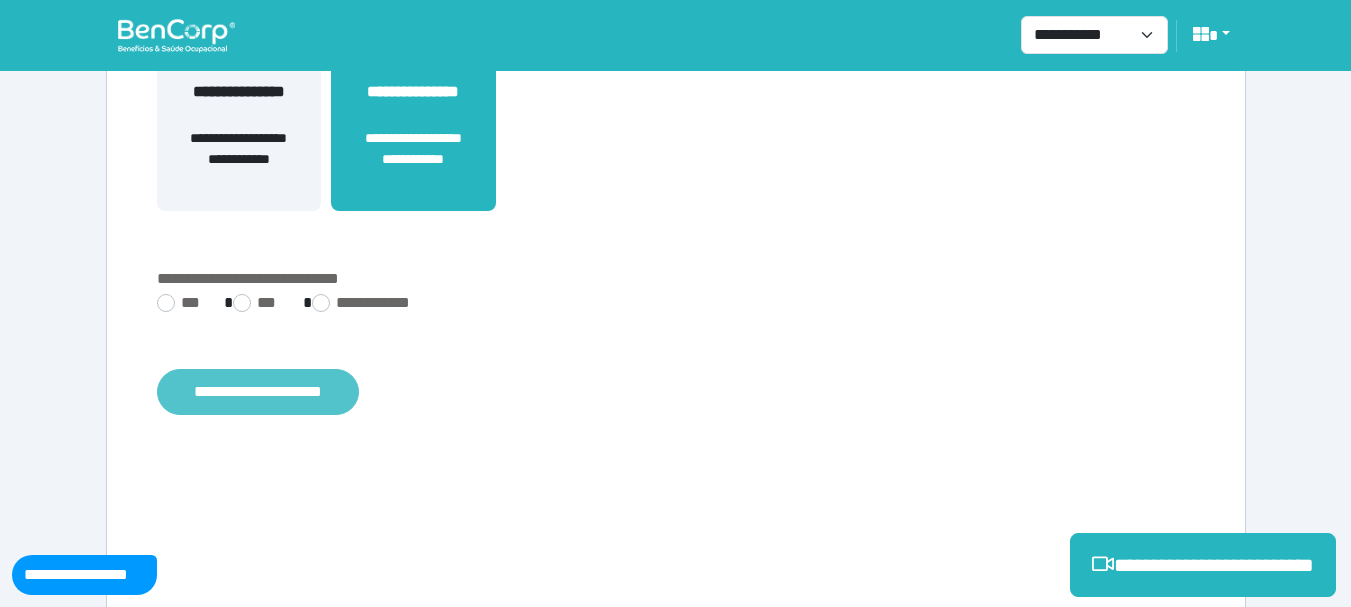 click on "**********" at bounding box center (258, 392) 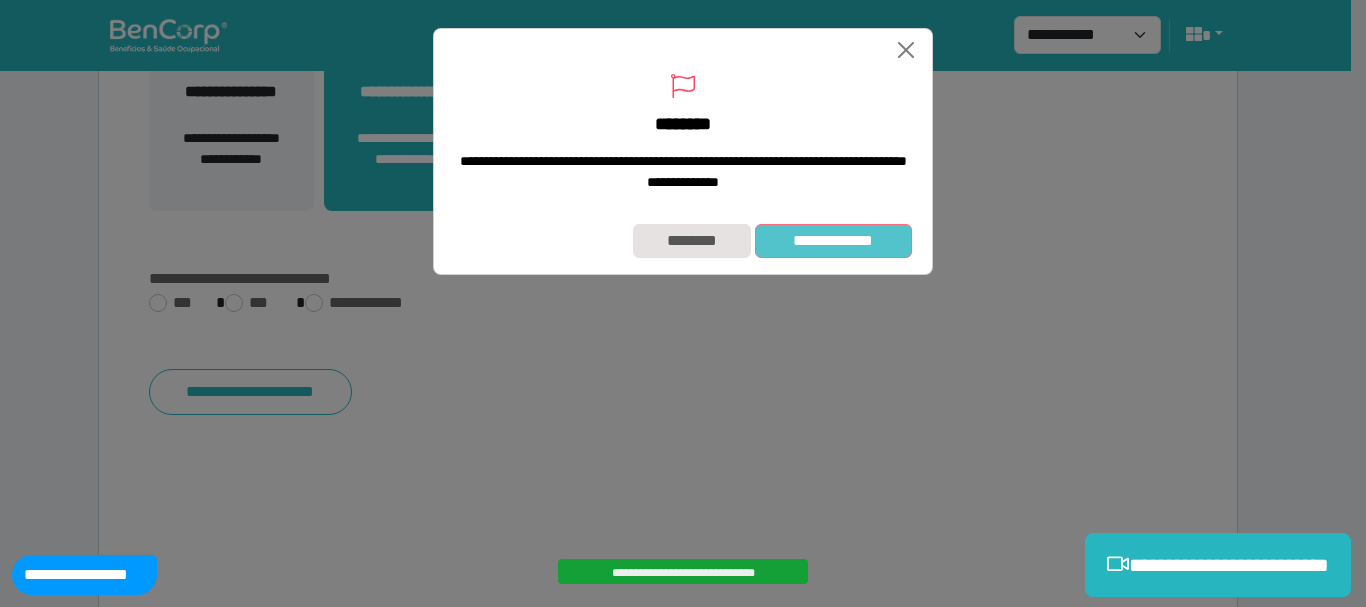 click on "**********" at bounding box center [833, 241] 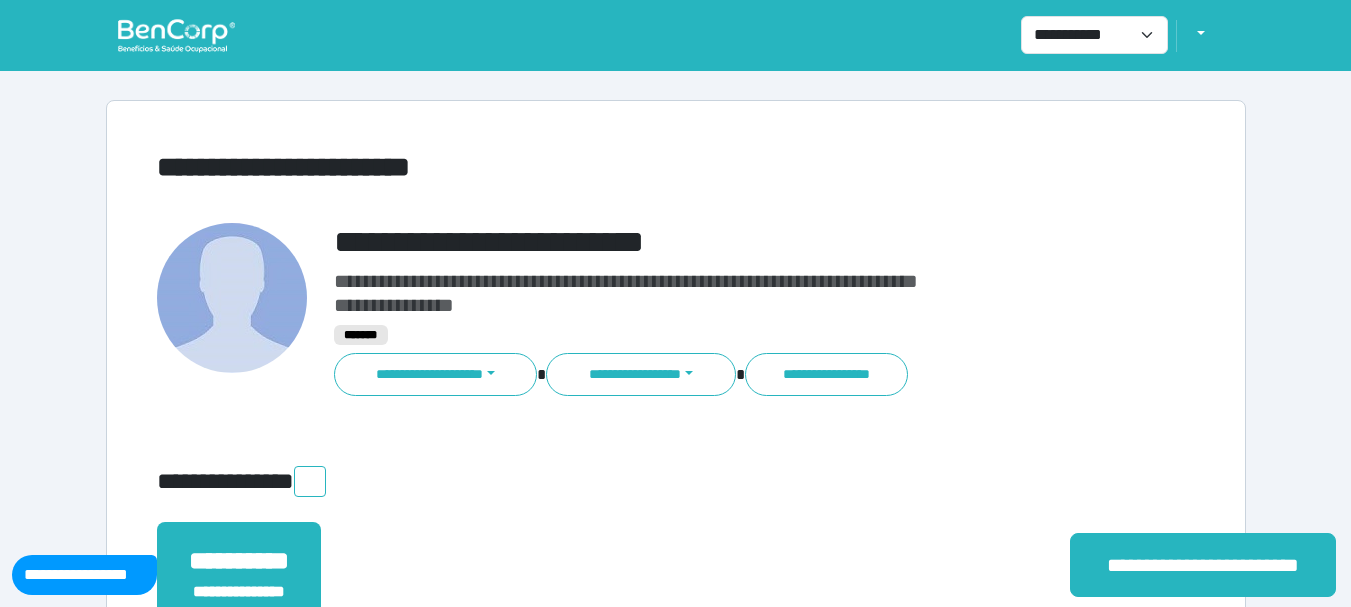 scroll, scrollTop: 0, scrollLeft: 0, axis: both 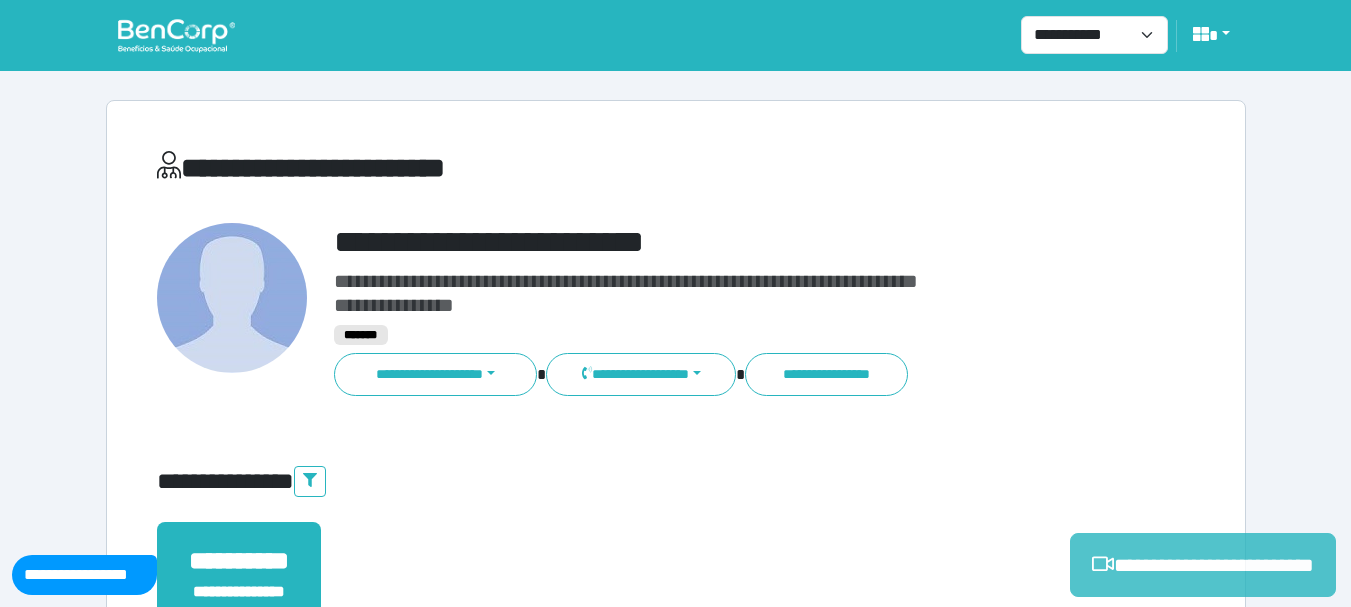 click on "**********" at bounding box center [1203, 565] 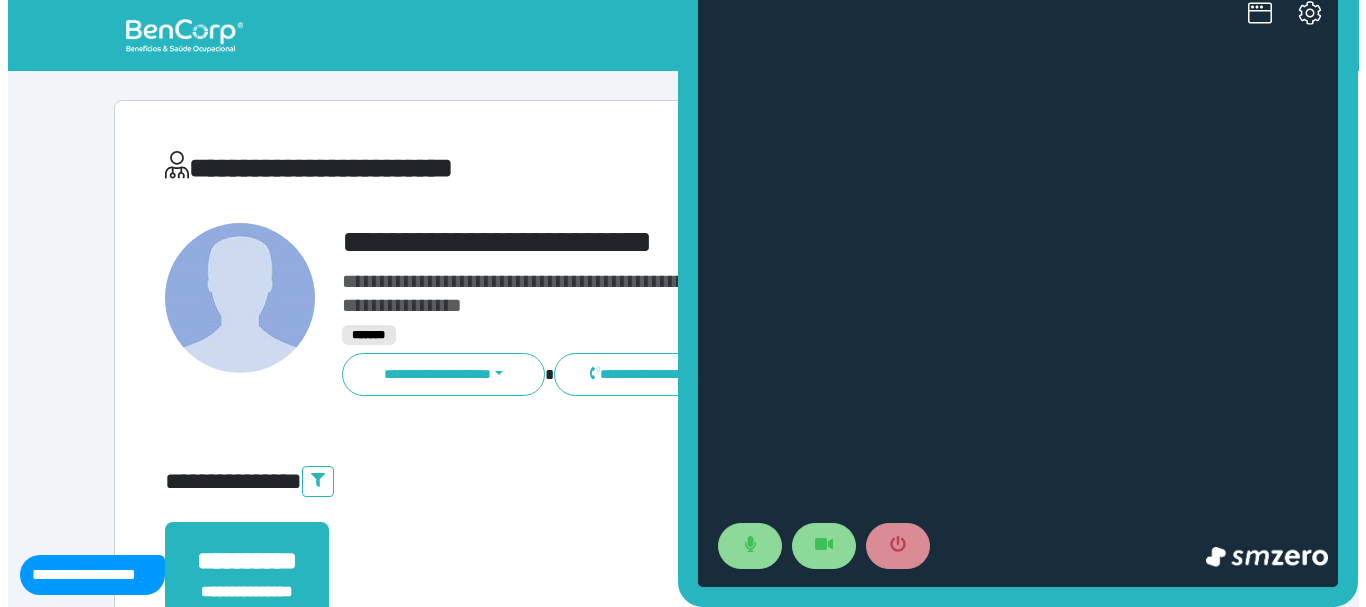 scroll, scrollTop: 0, scrollLeft: 0, axis: both 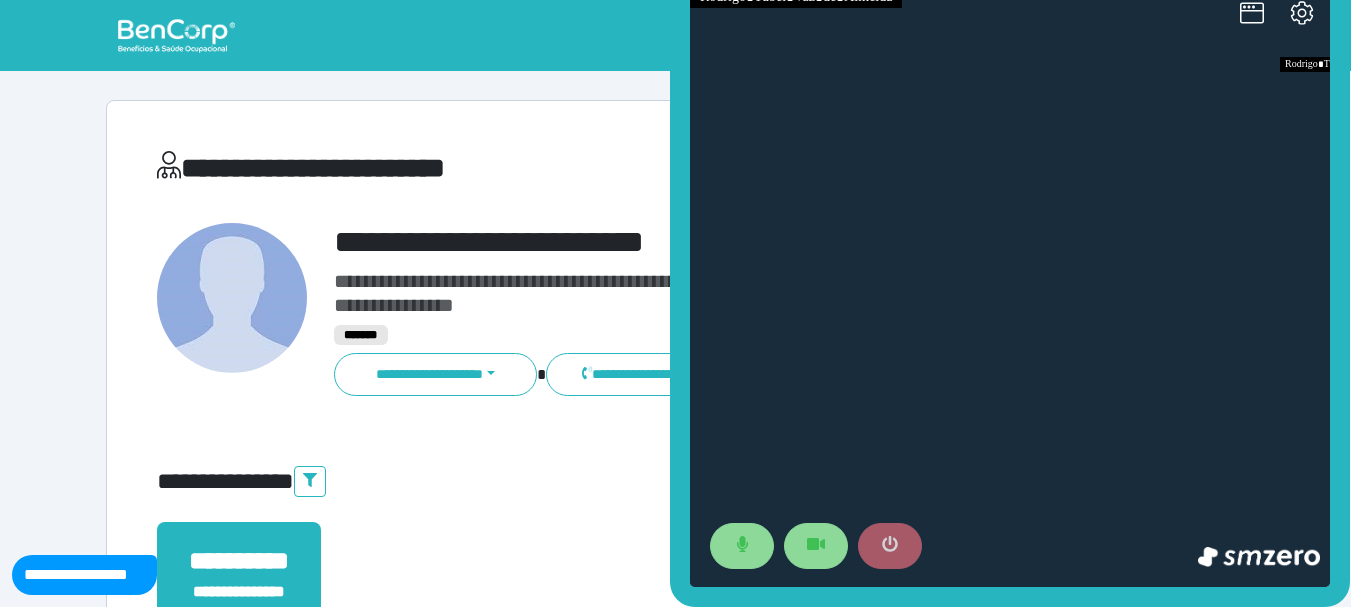 click at bounding box center (890, 546) 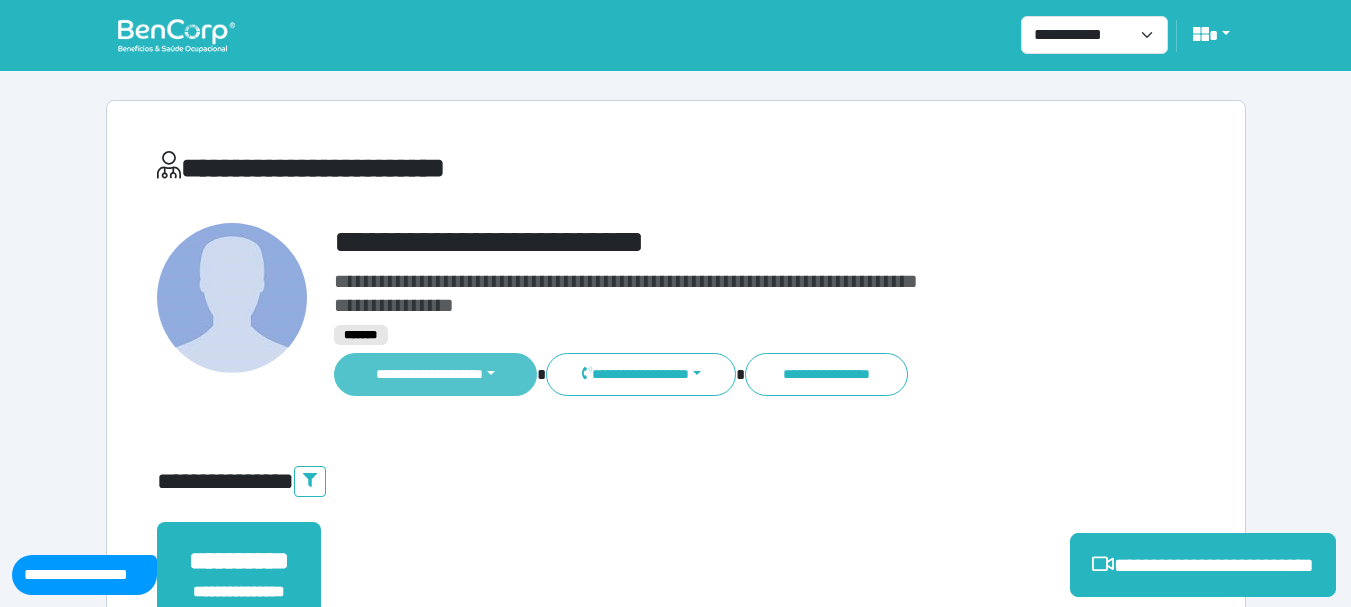 click on "**********" at bounding box center (436, 374) 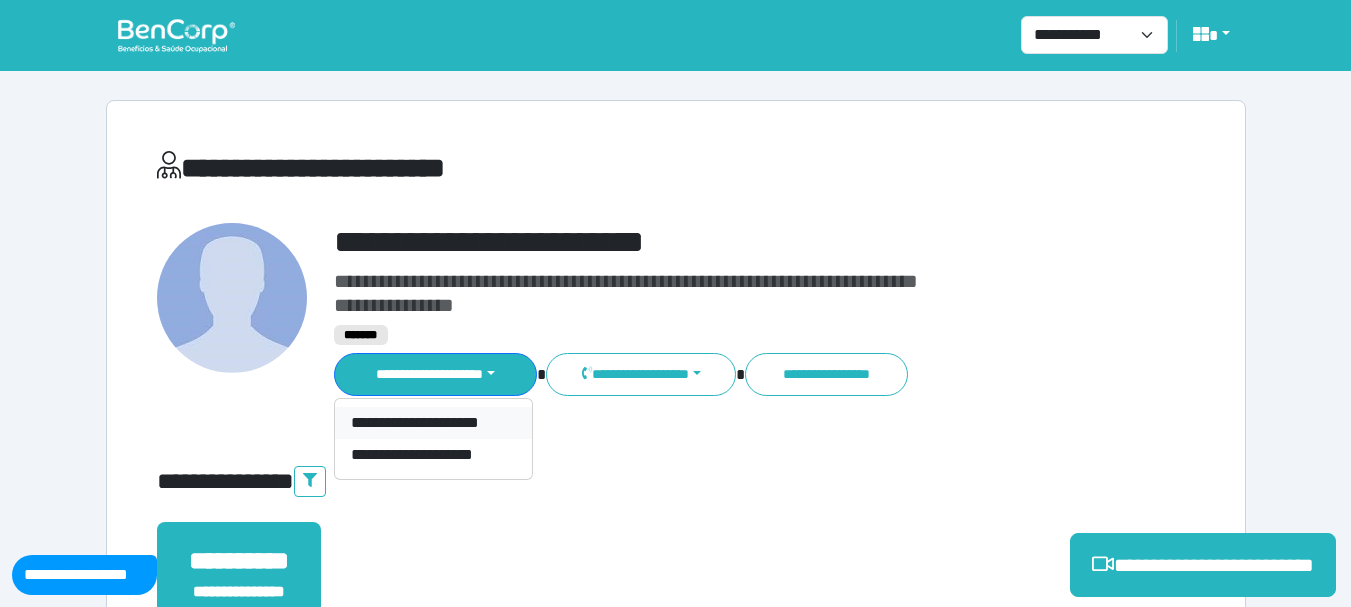 click on "**********" at bounding box center (433, 423) 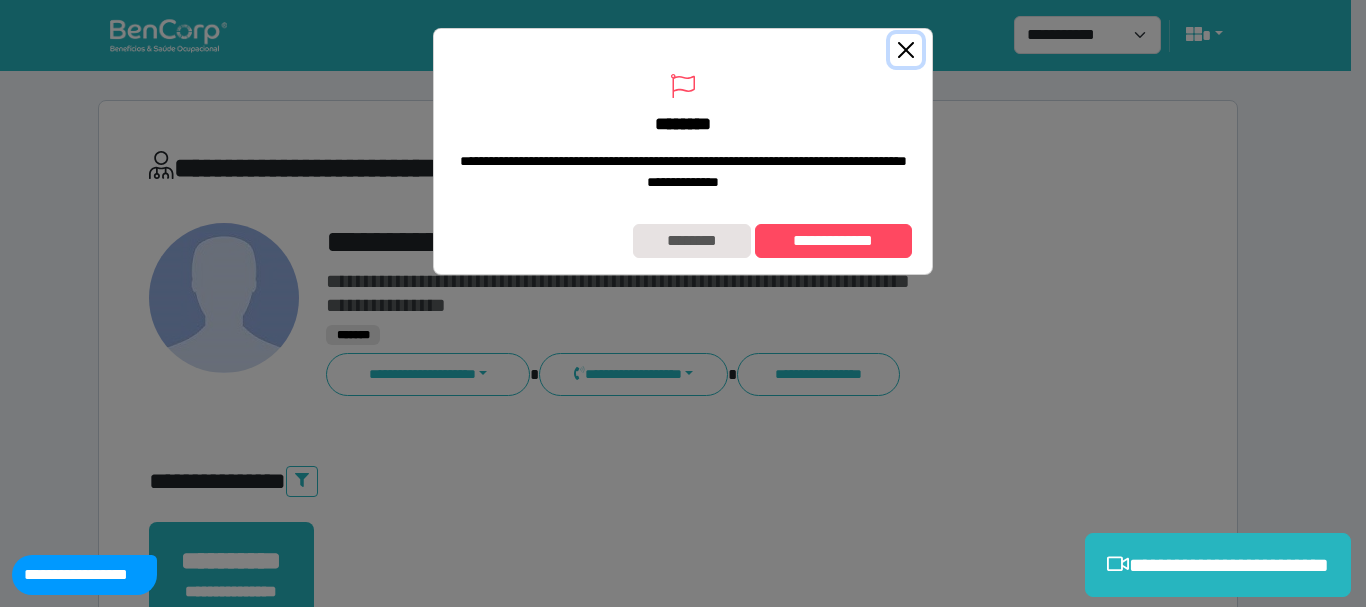 click at bounding box center (906, 50) 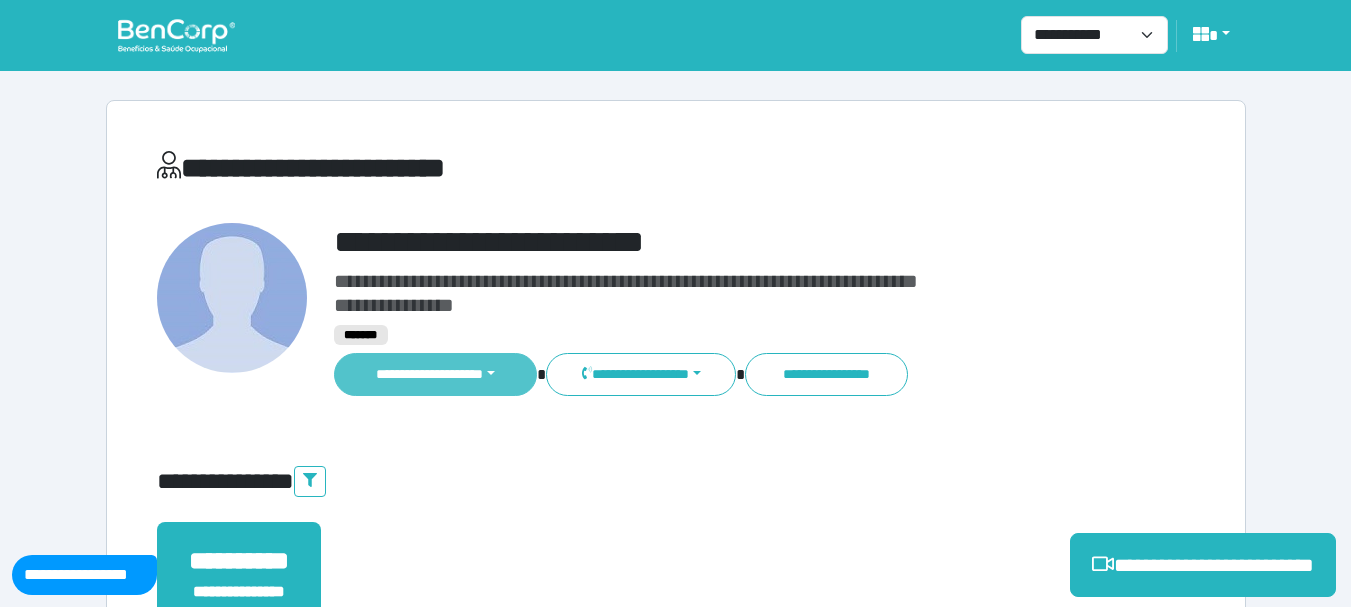 click on "**********" at bounding box center (436, 374) 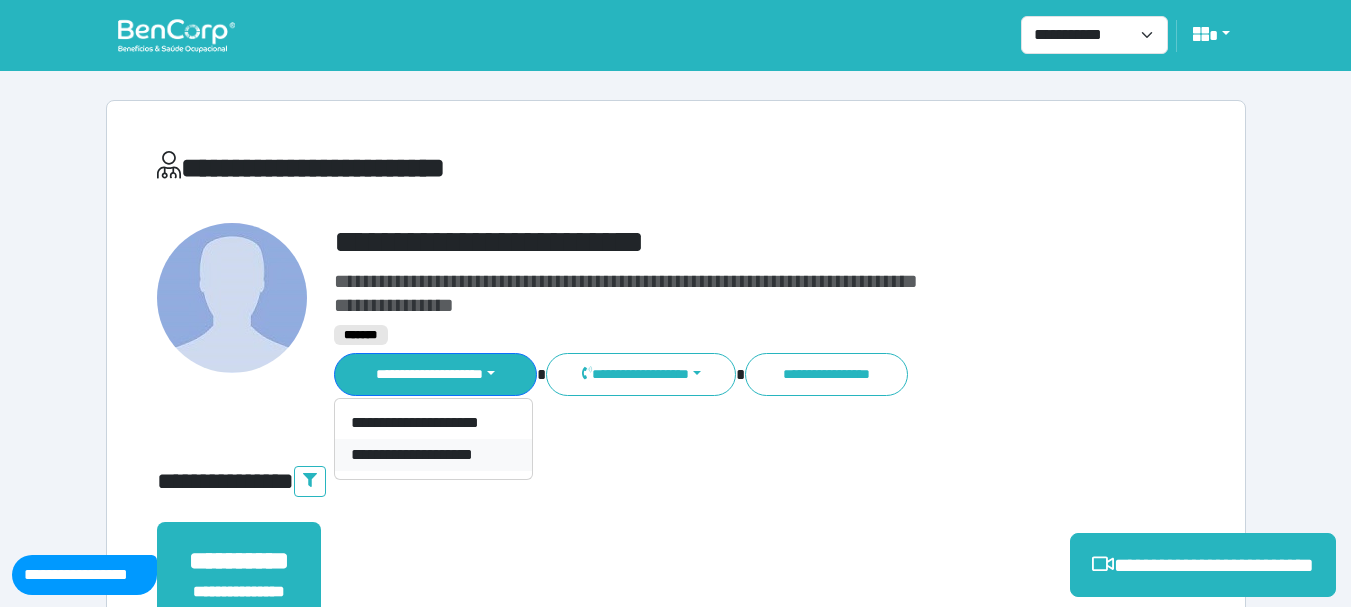 click on "**********" at bounding box center (433, 455) 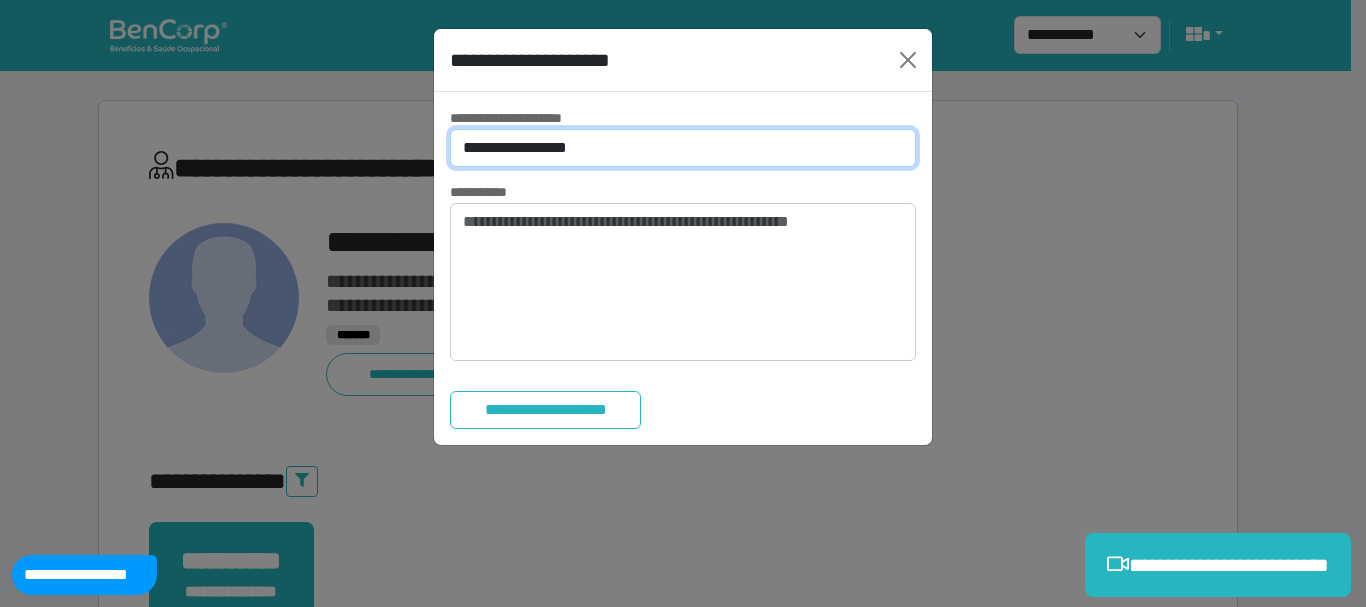 click on "**********" at bounding box center (683, 148) 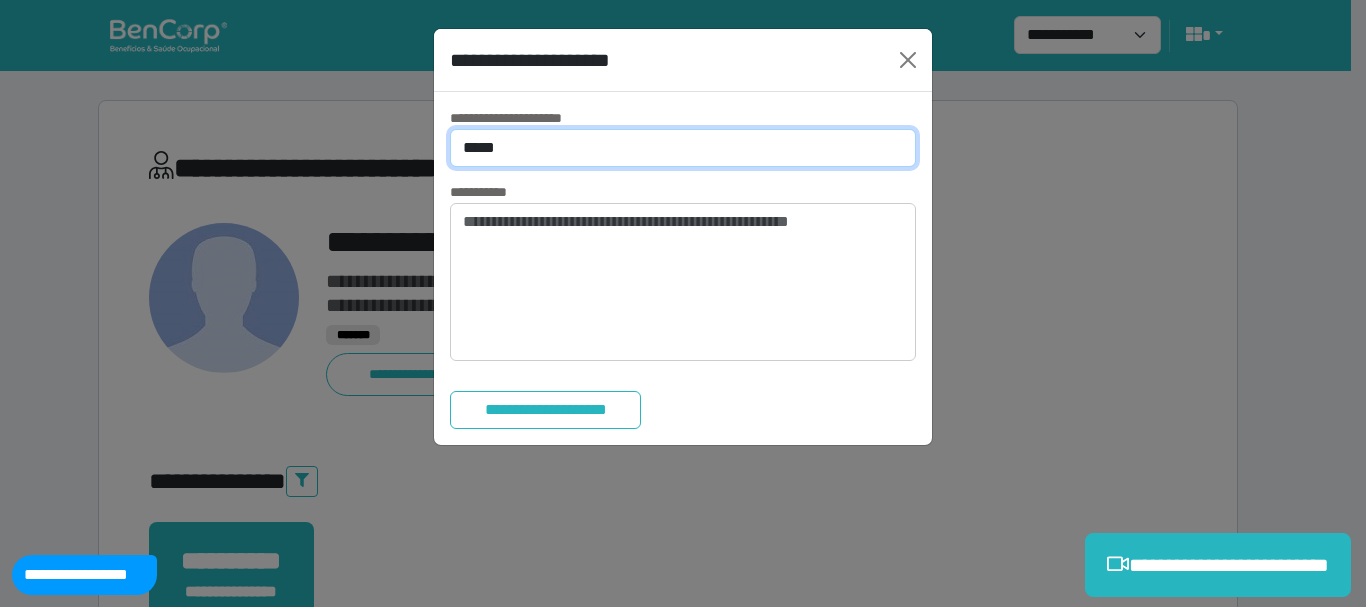 click on "**********" at bounding box center [683, 148] 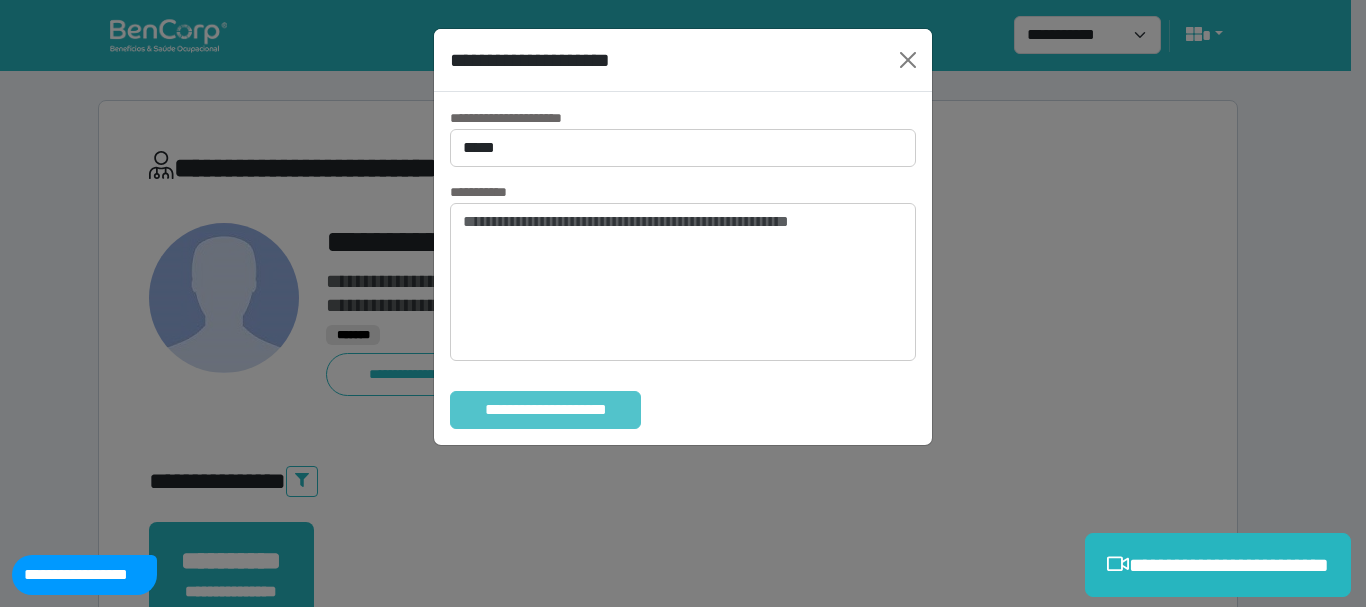 click on "**********" at bounding box center [545, 410] 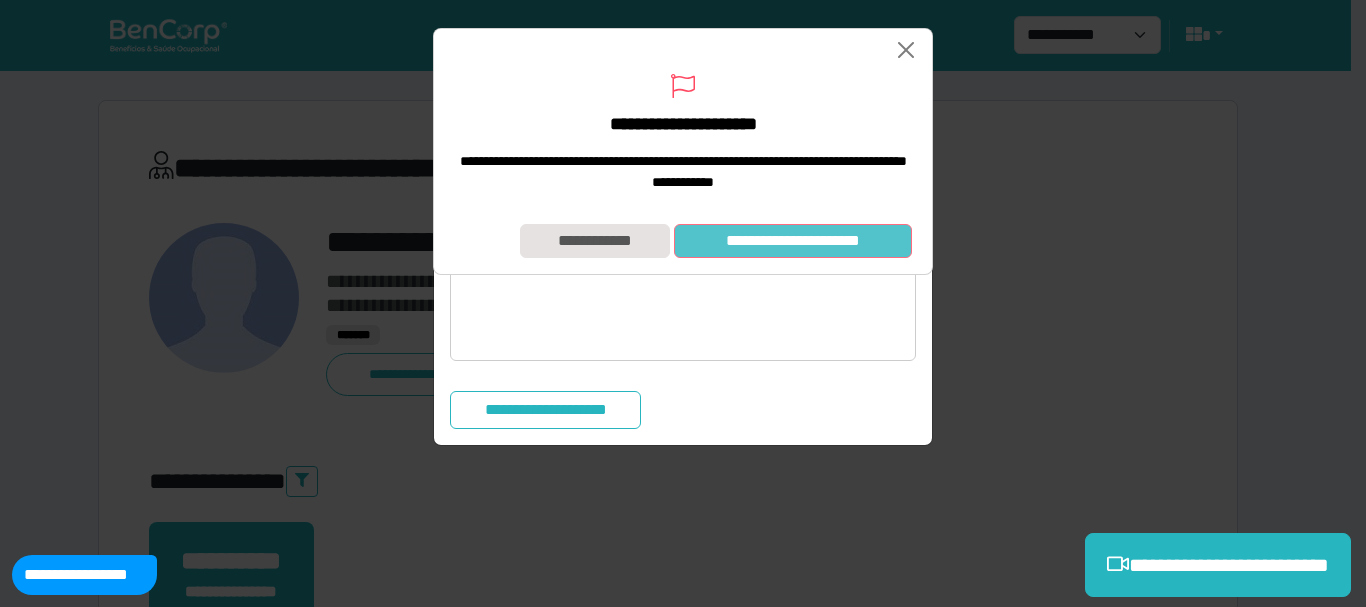 click on "**********" at bounding box center [793, 241] 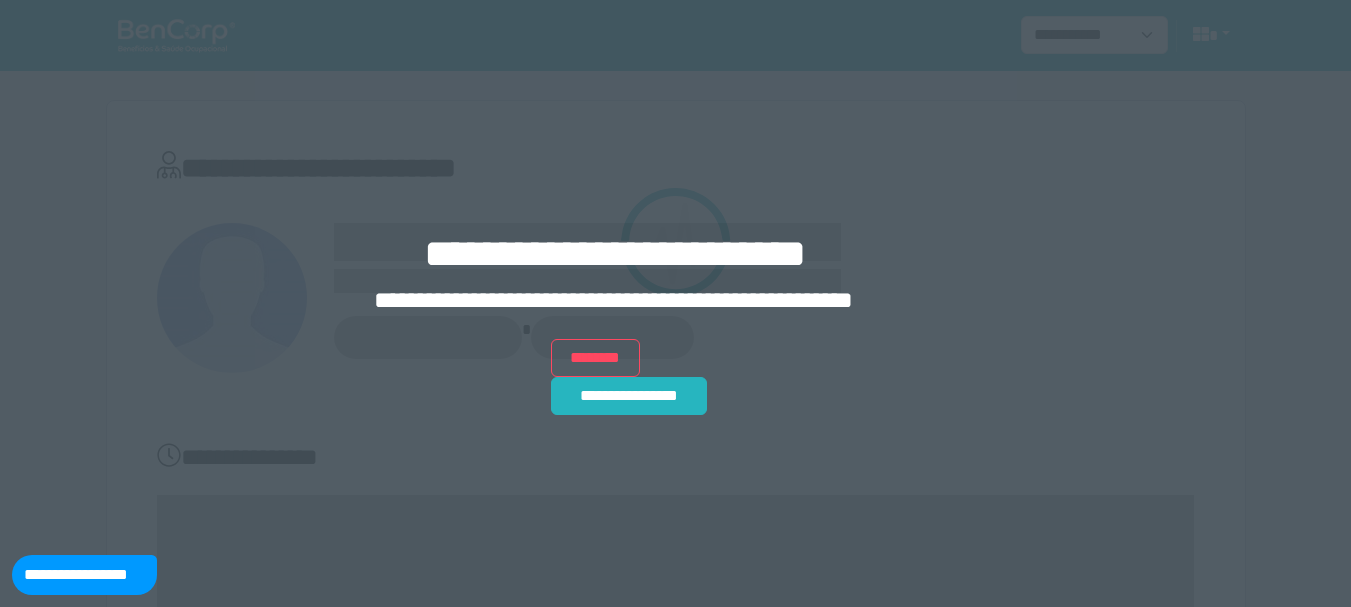 scroll, scrollTop: 0, scrollLeft: 0, axis: both 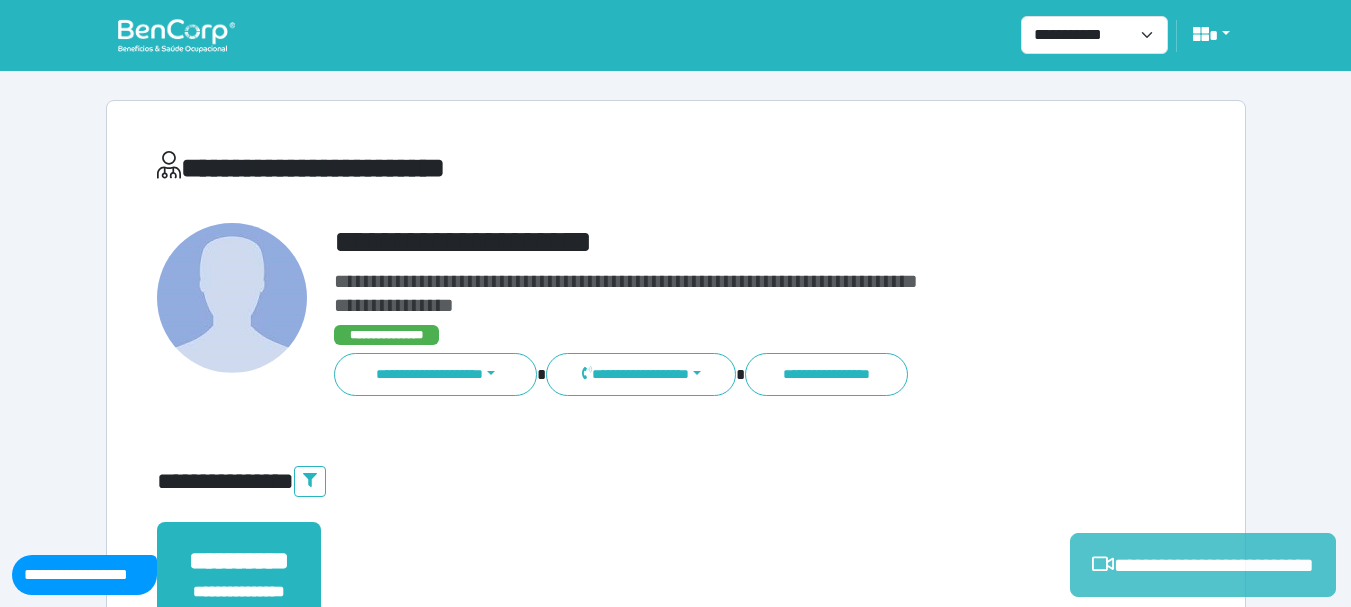 click on "**********" at bounding box center (1203, 565) 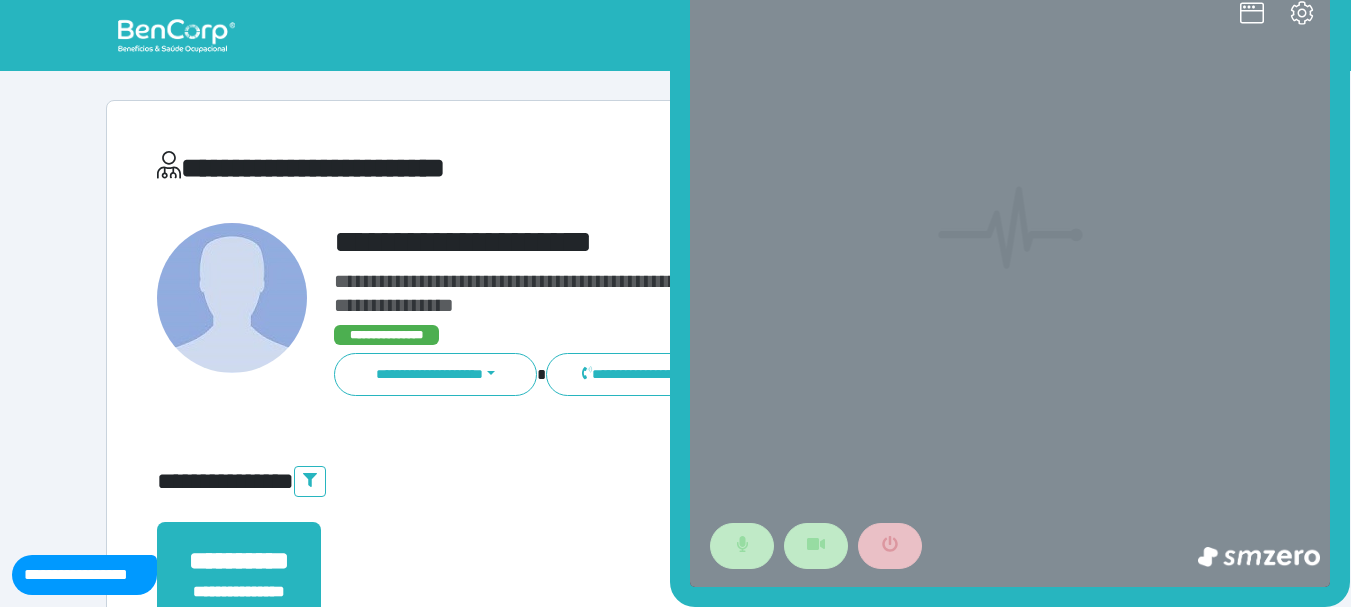 scroll, scrollTop: 0, scrollLeft: 0, axis: both 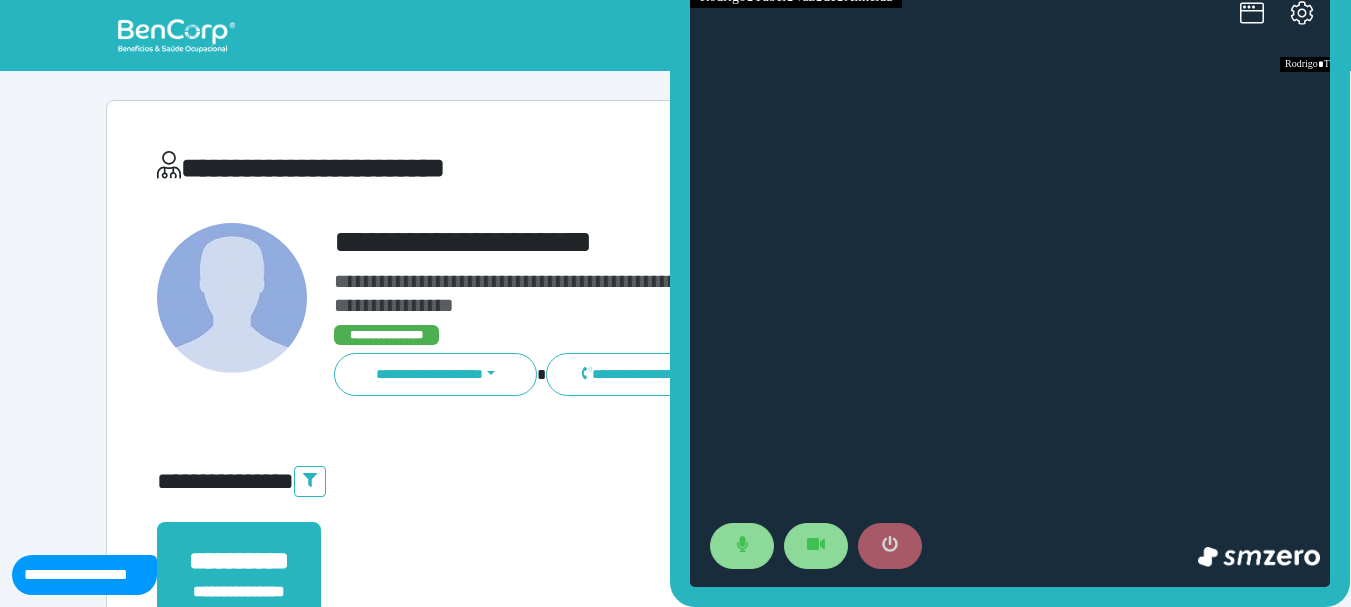 click at bounding box center (890, 546) 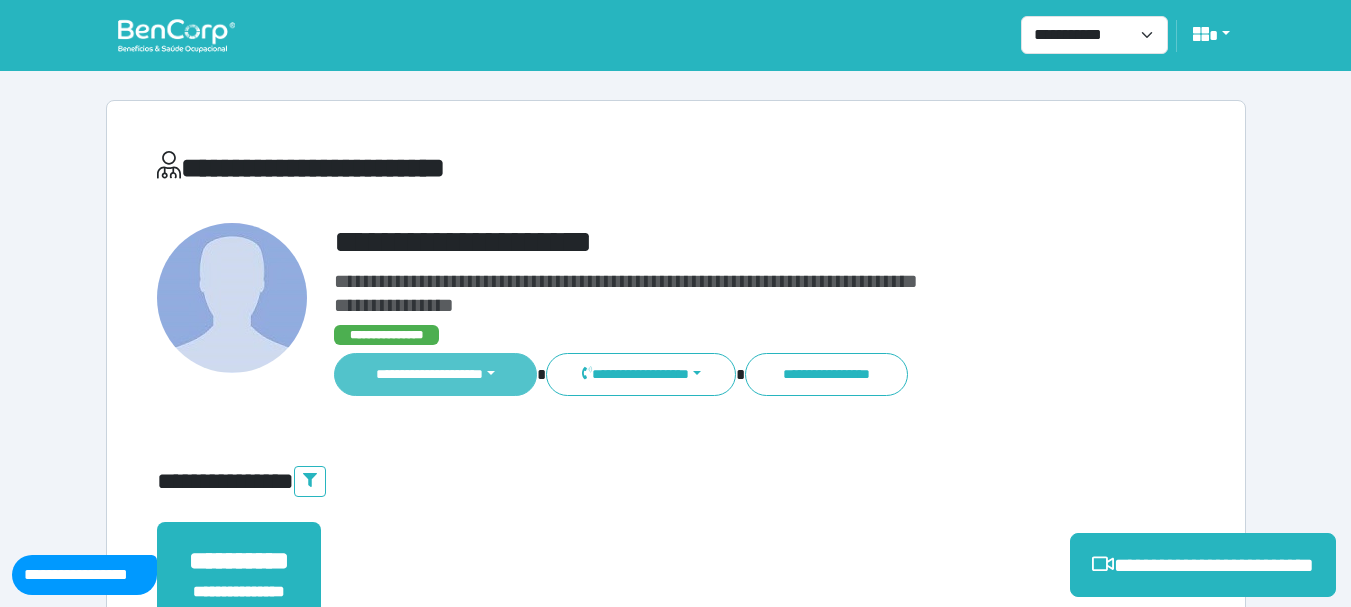 click on "**********" at bounding box center (436, 374) 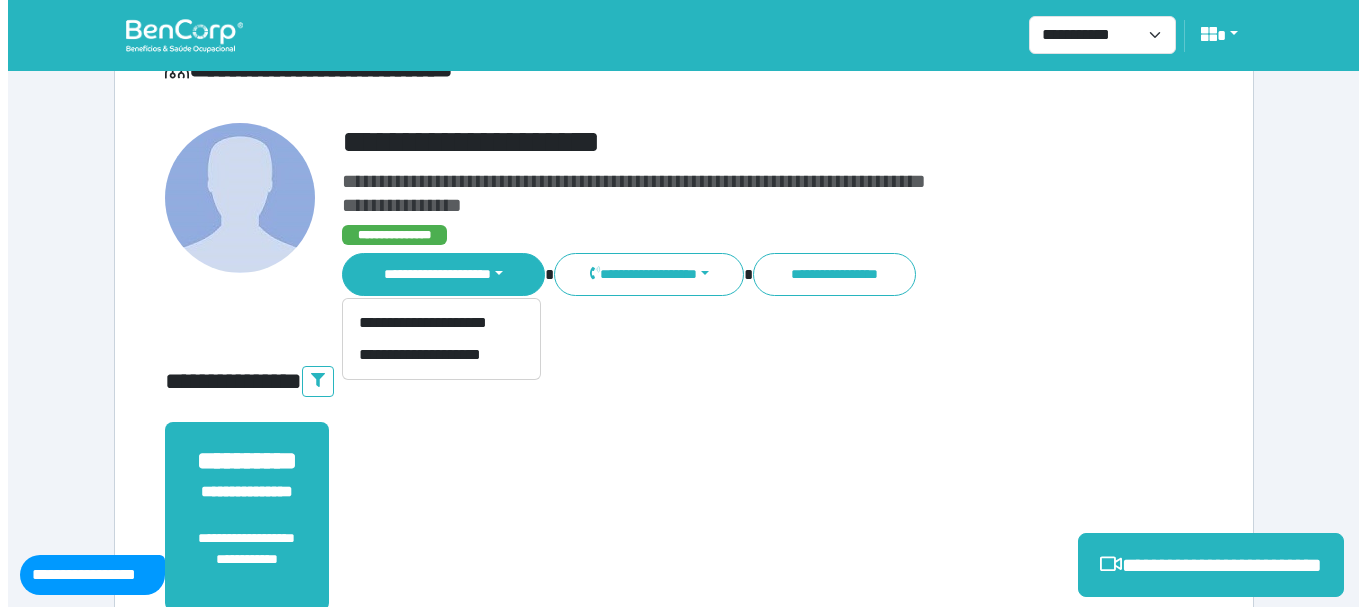 scroll, scrollTop: 200, scrollLeft: 0, axis: vertical 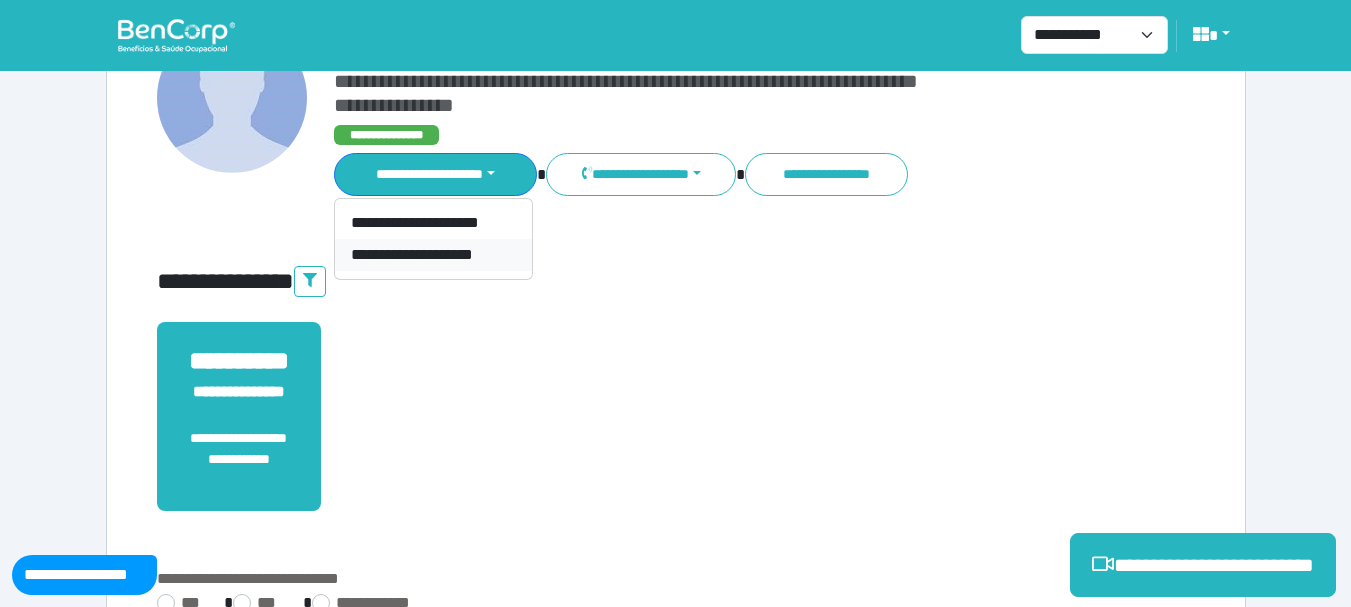 click on "**********" at bounding box center (433, 255) 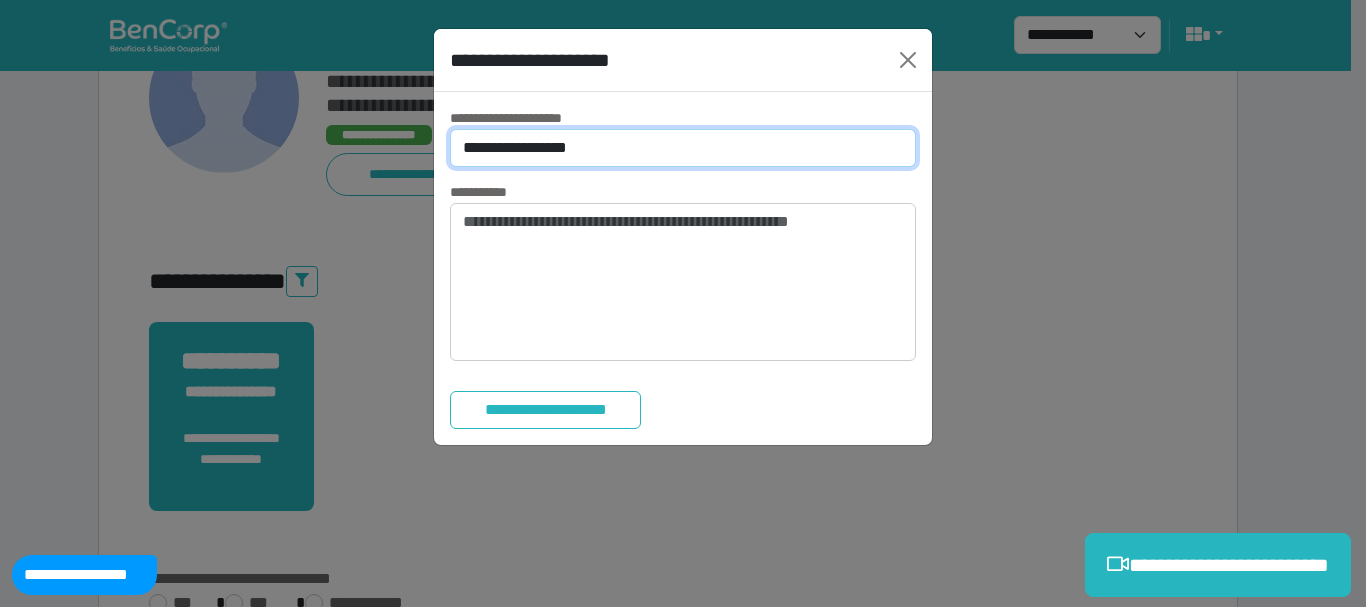 click on "**********" at bounding box center (683, 148) 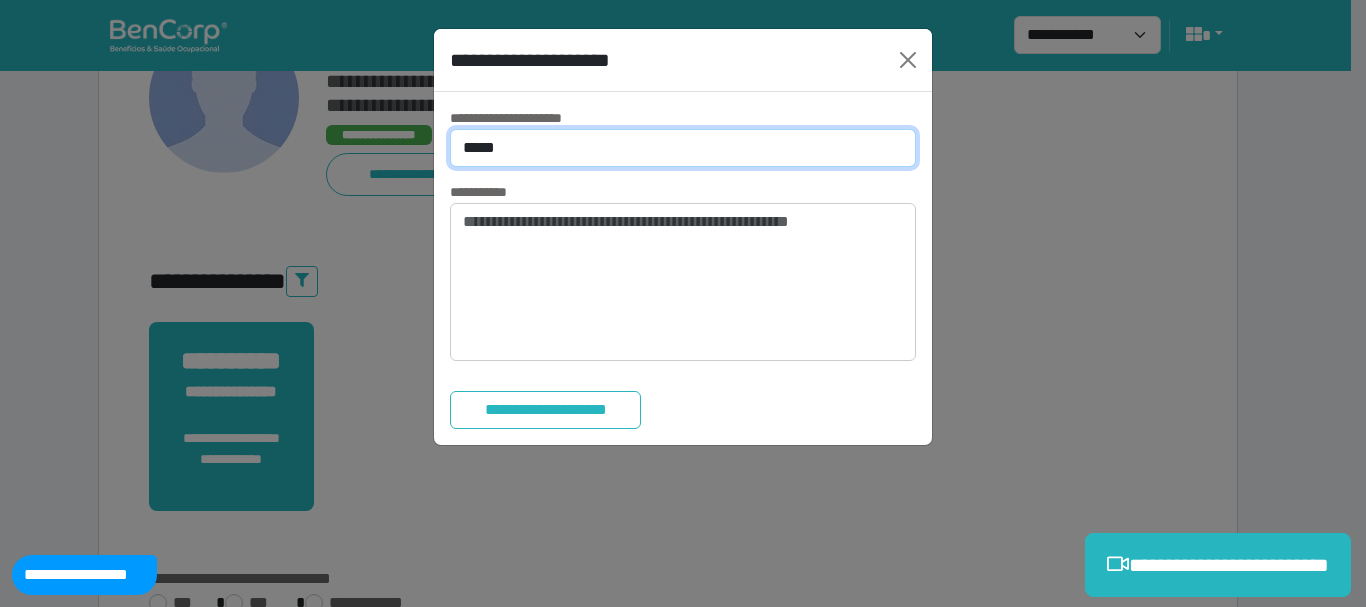 click on "**********" at bounding box center [683, 148] 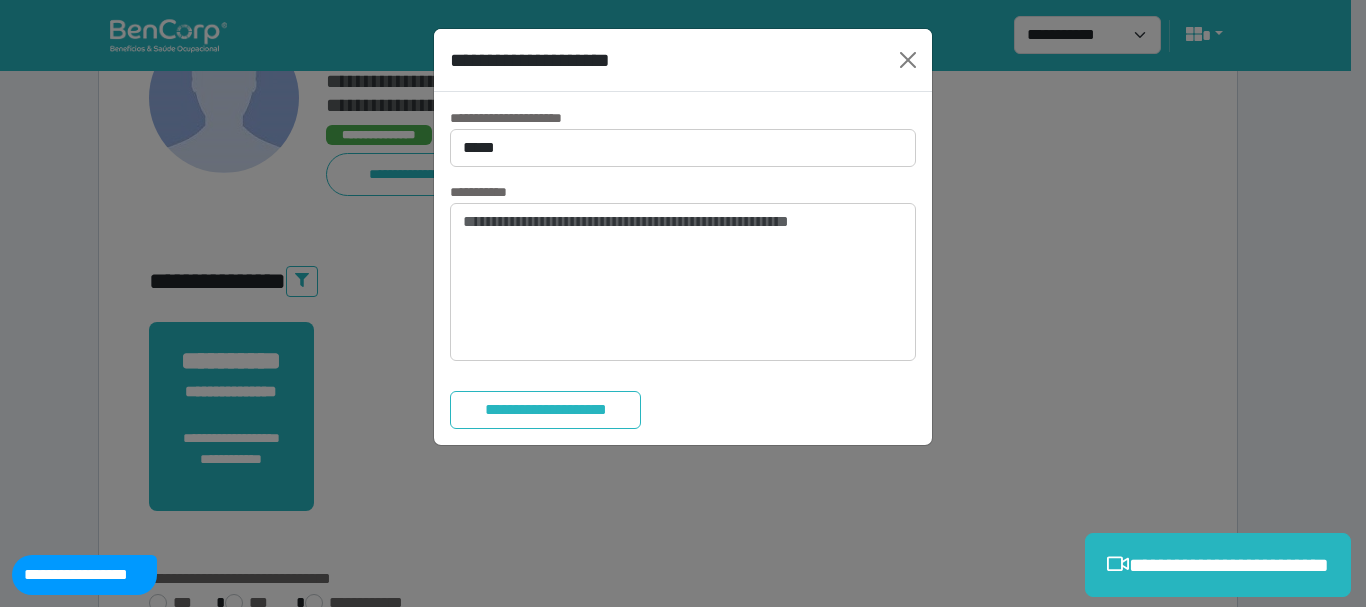click on "**********" at bounding box center [683, 268] 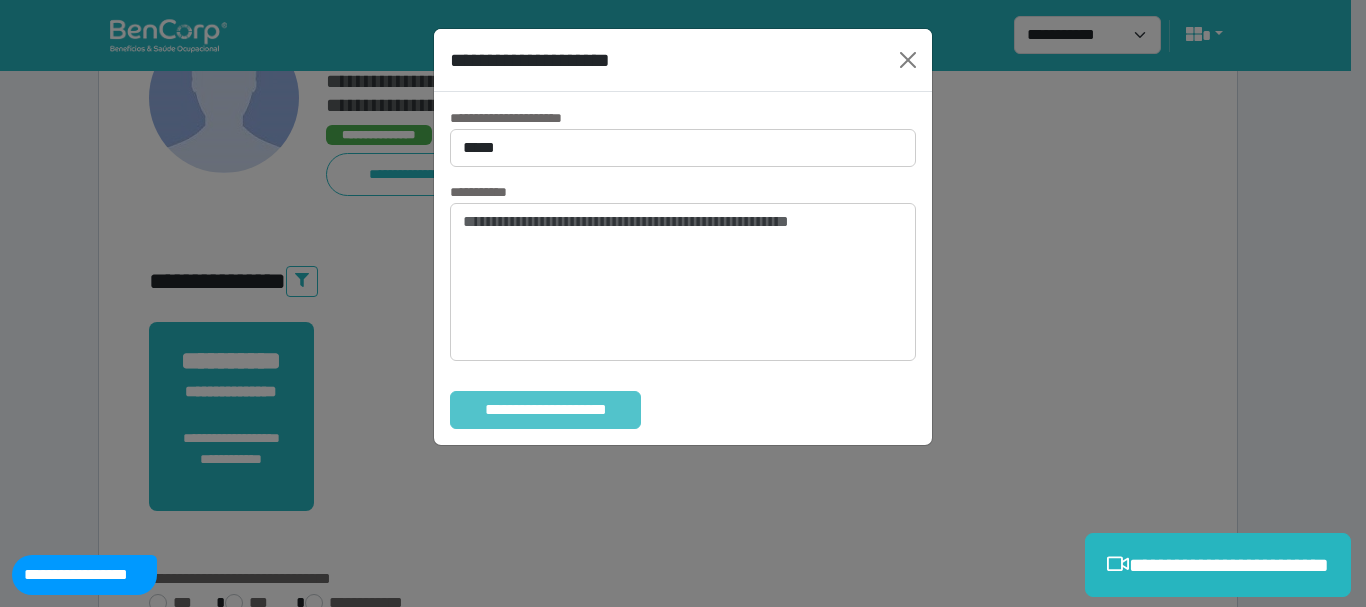 click on "**********" at bounding box center [545, 410] 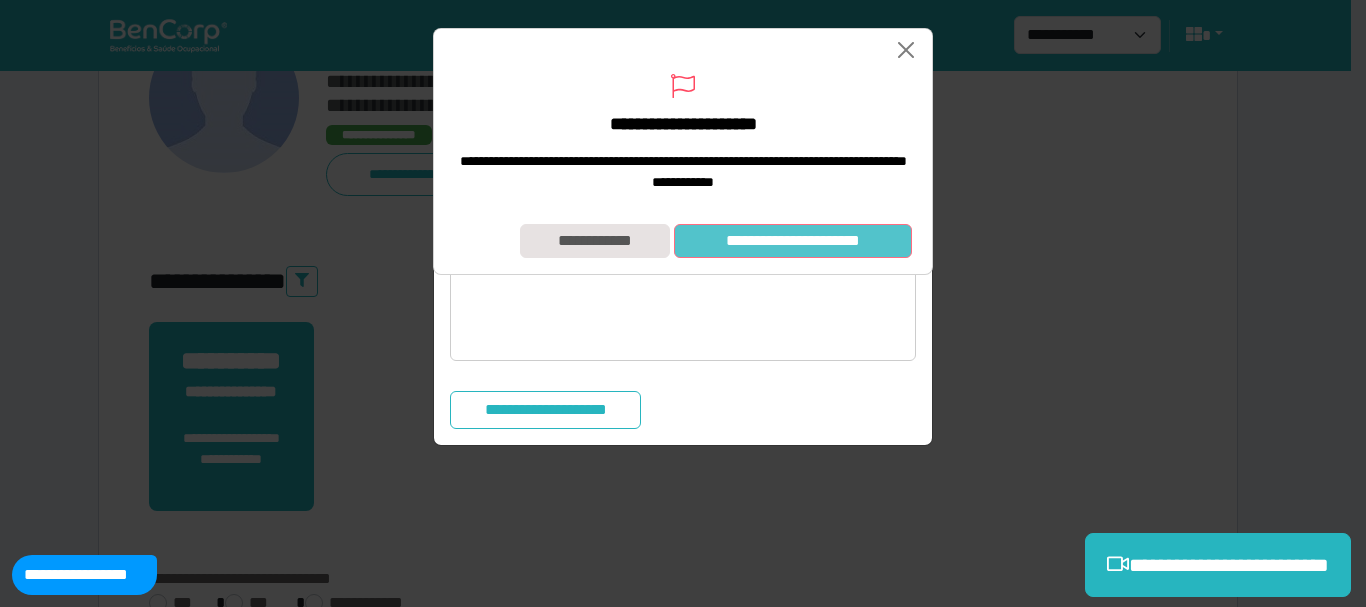 click on "**********" at bounding box center (793, 241) 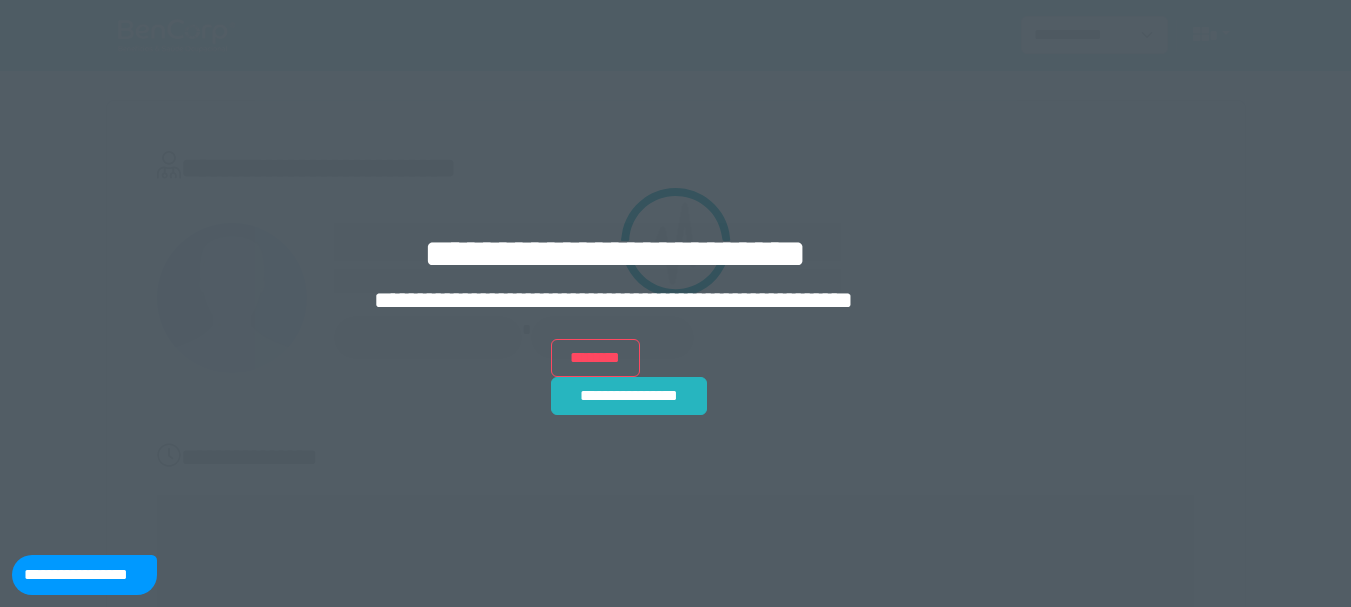 scroll, scrollTop: 0, scrollLeft: 0, axis: both 